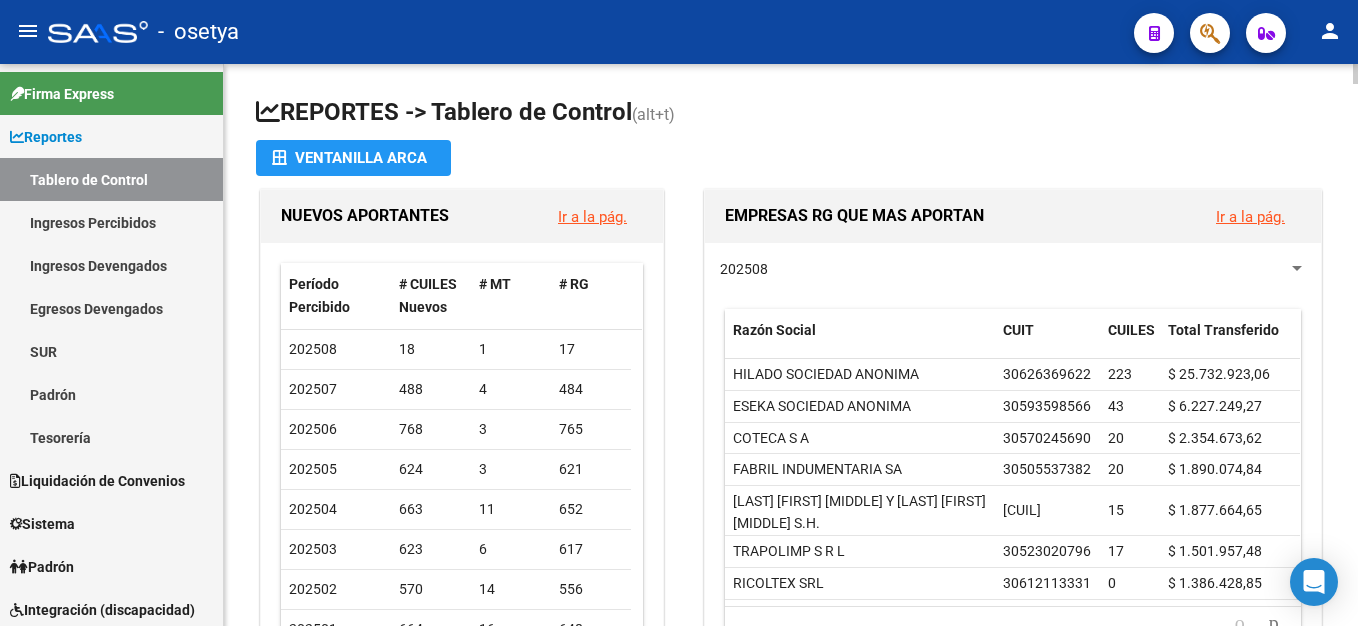 scroll, scrollTop: 0, scrollLeft: 0, axis: both 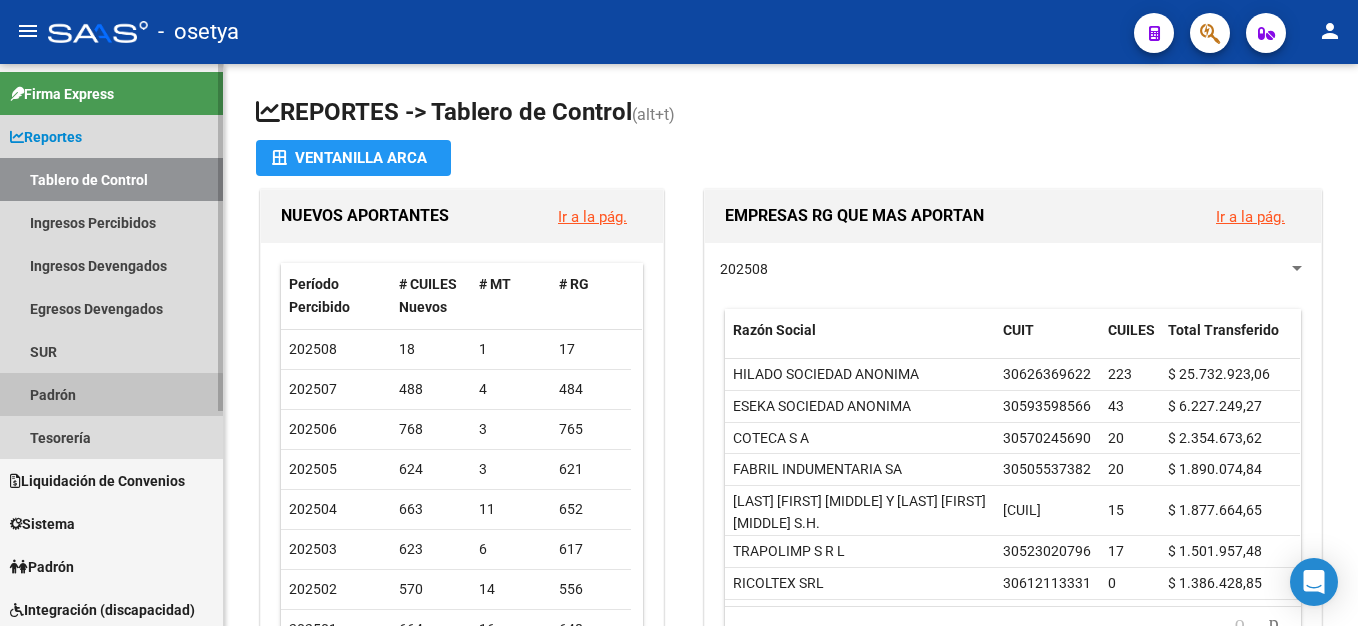 click on "Padrón" at bounding box center [111, 394] 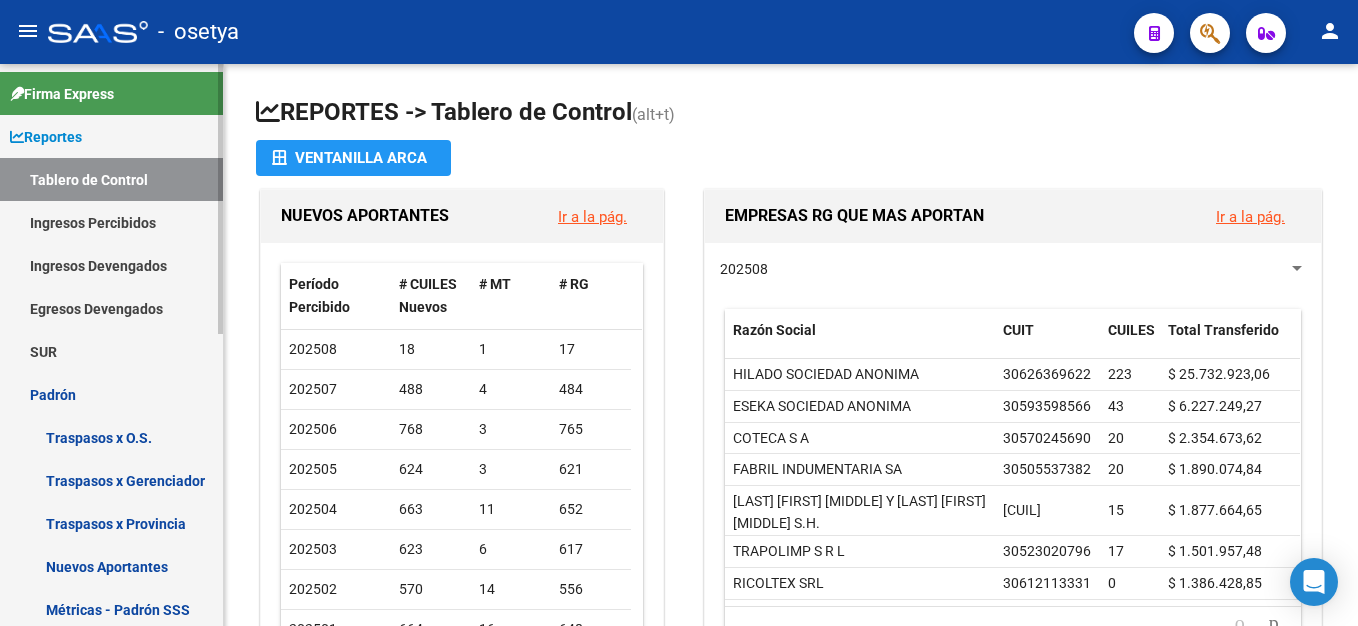 click on "Padrón" at bounding box center (111, 394) 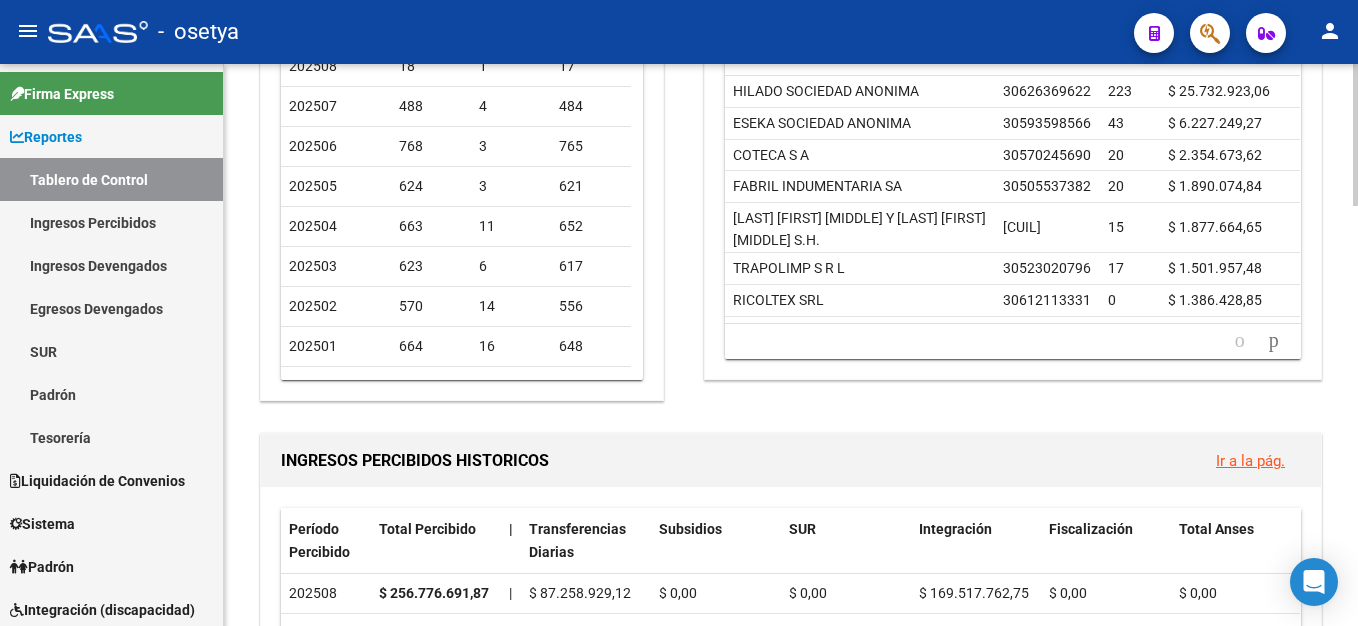scroll, scrollTop: 300, scrollLeft: 0, axis: vertical 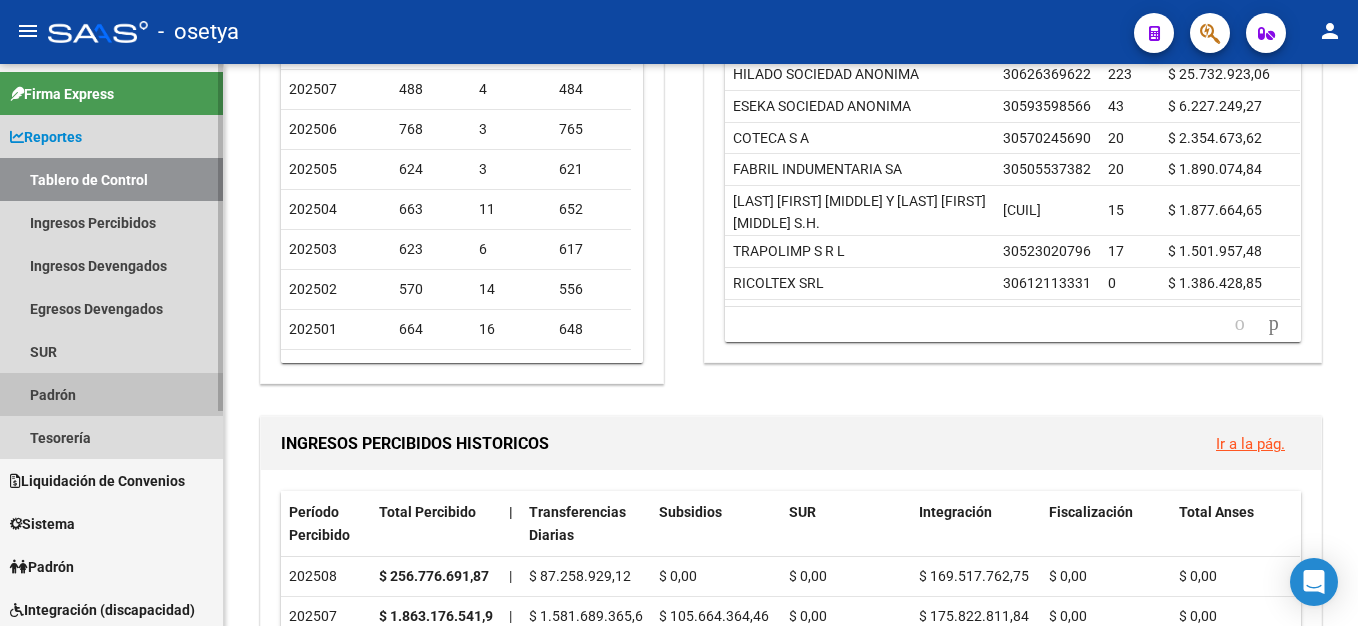 click on "Padrón" at bounding box center [111, 394] 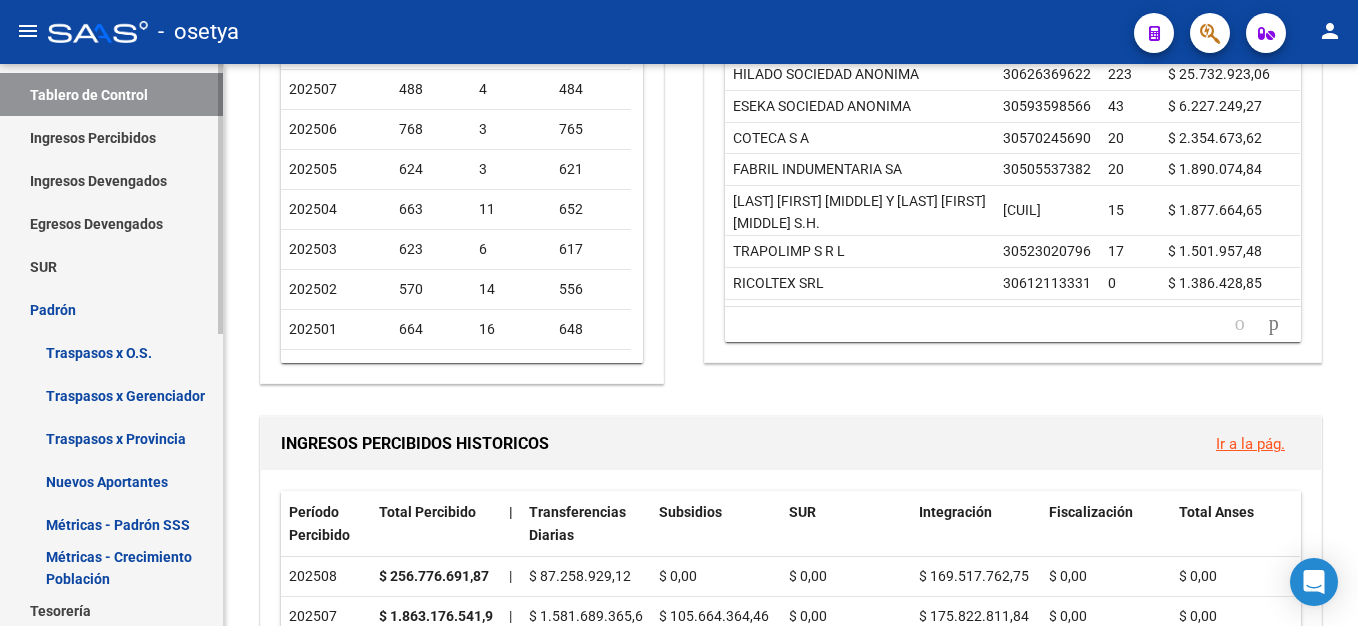 scroll, scrollTop: 0, scrollLeft: 0, axis: both 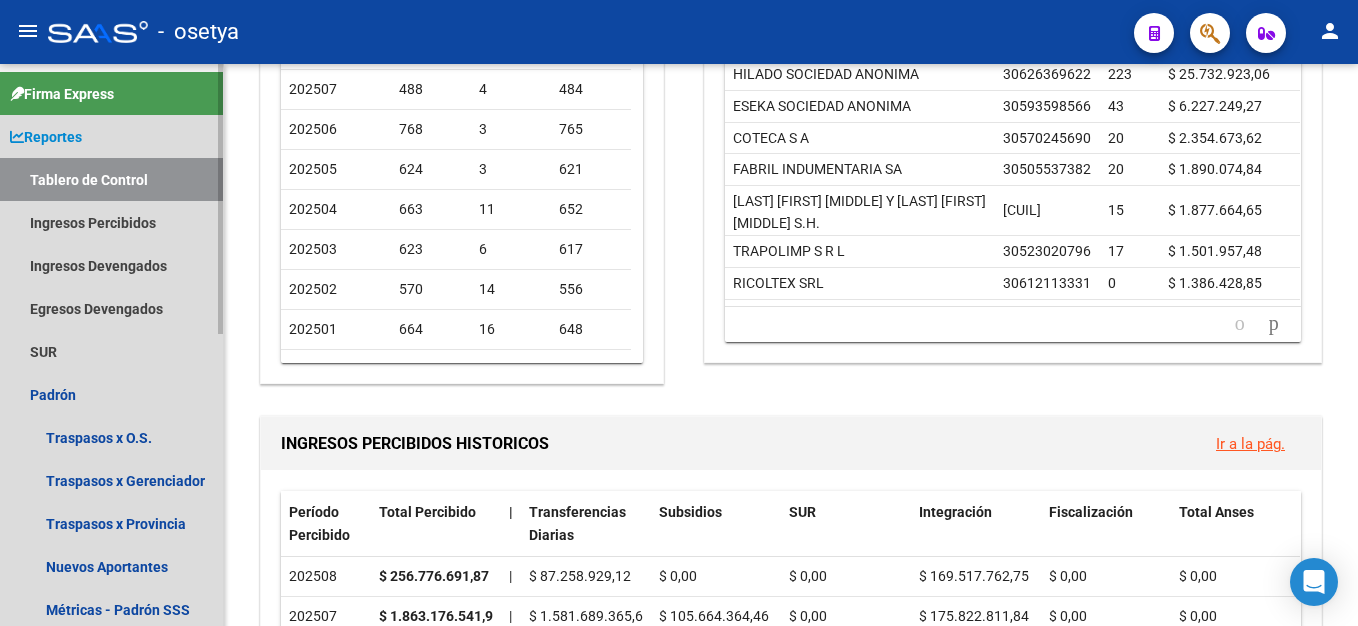 click on "Reportes" at bounding box center (46, 137) 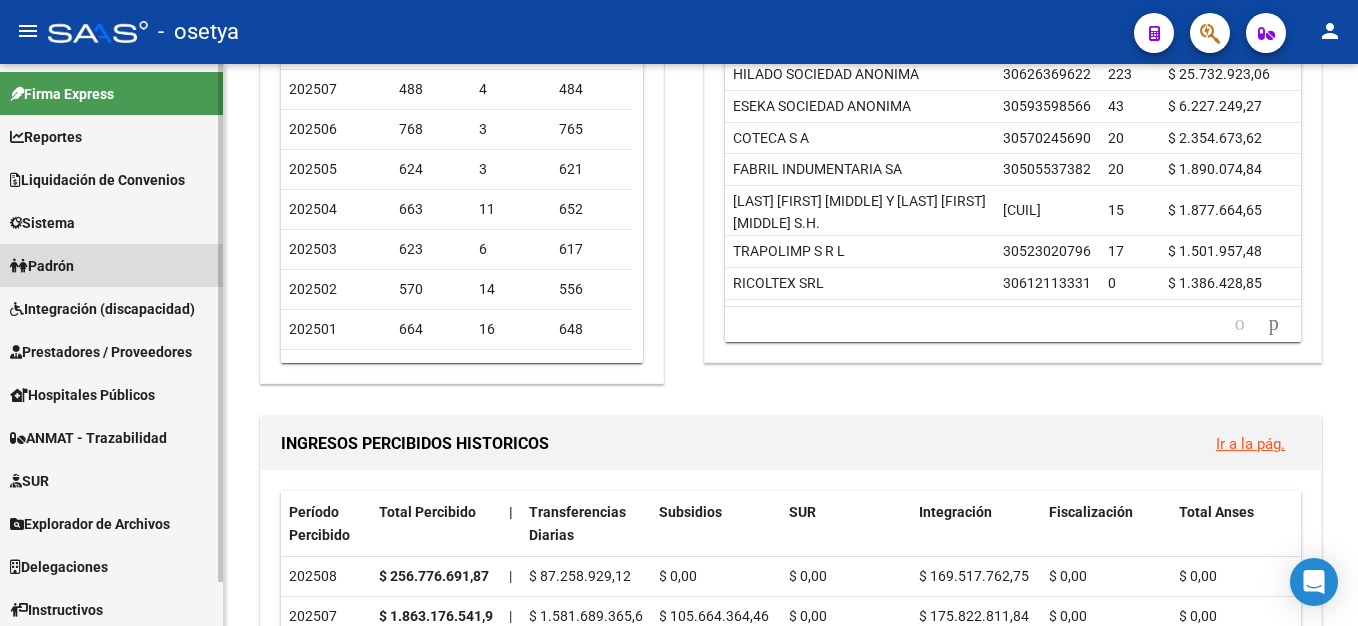 click at bounding box center (19, 266) 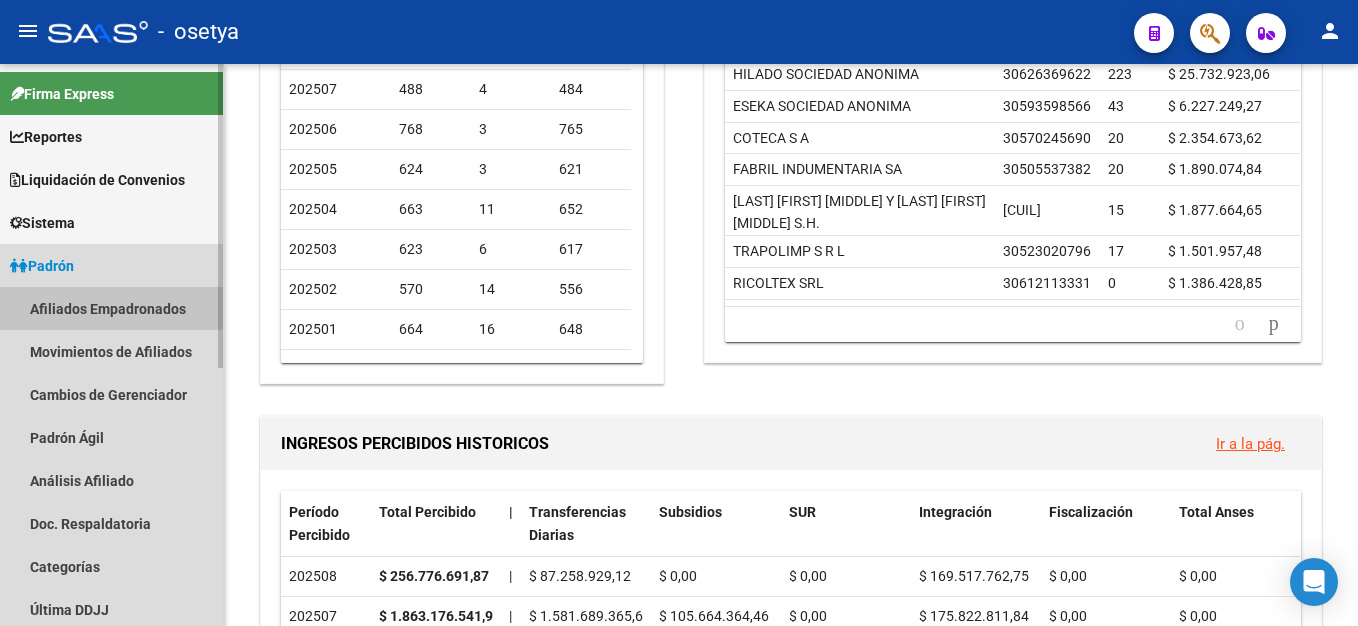 click on "Afiliados Empadronados" at bounding box center [111, 308] 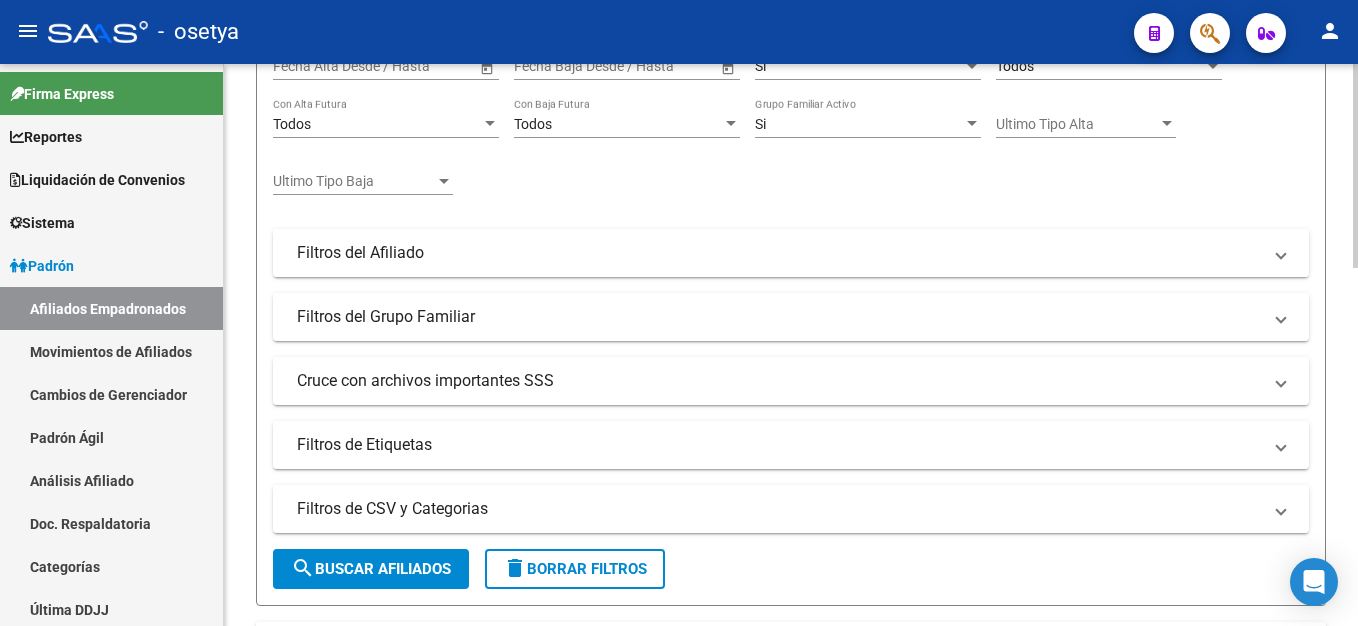 click on "Filtros del Afiliado" at bounding box center [779, 253] 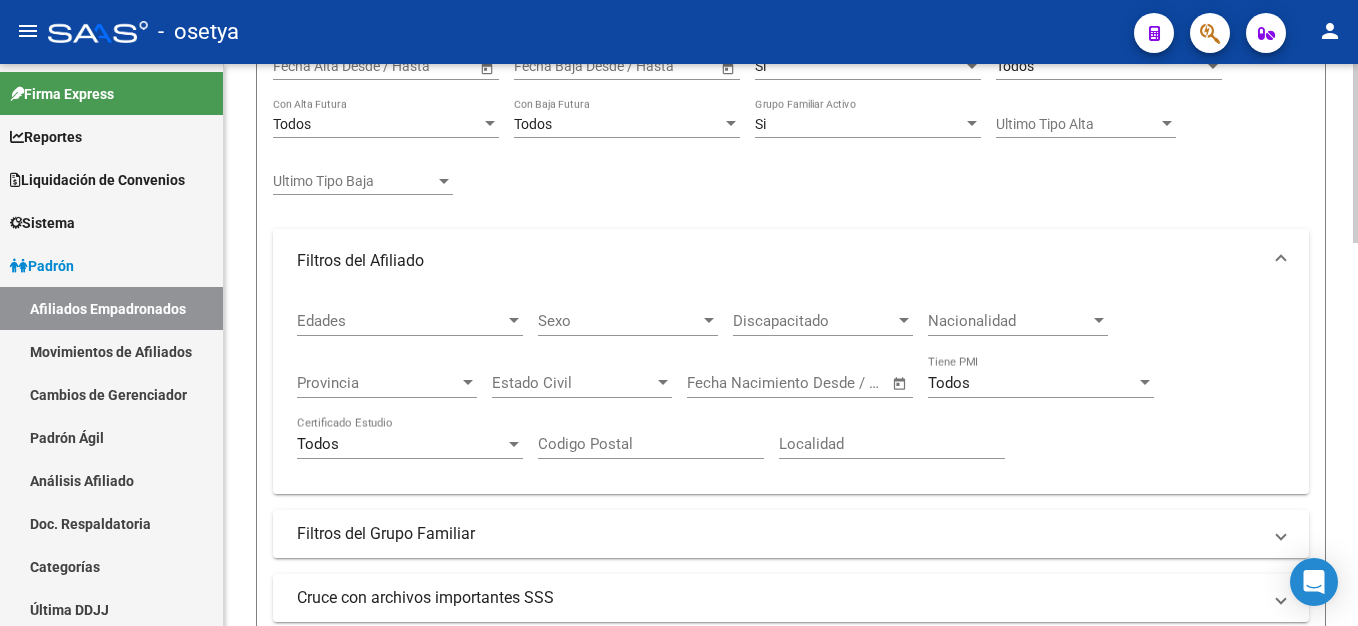 click on "Filtros del Afiliado" at bounding box center [779, 261] 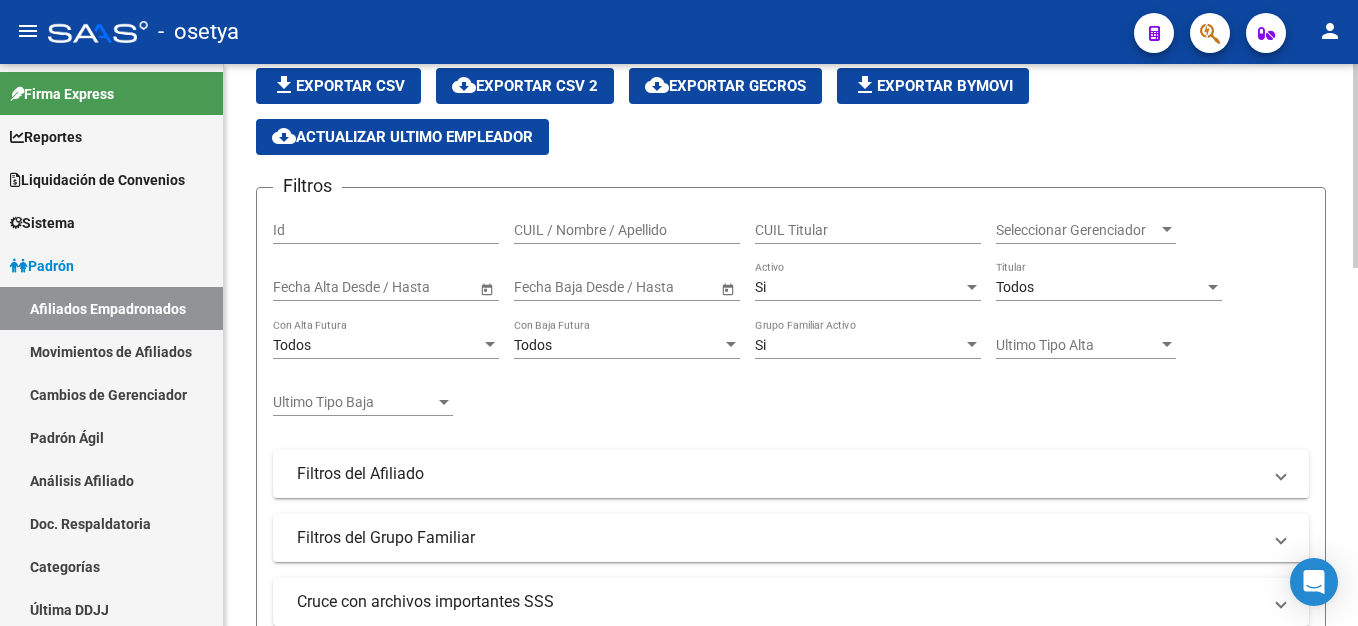 scroll, scrollTop: 0, scrollLeft: 0, axis: both 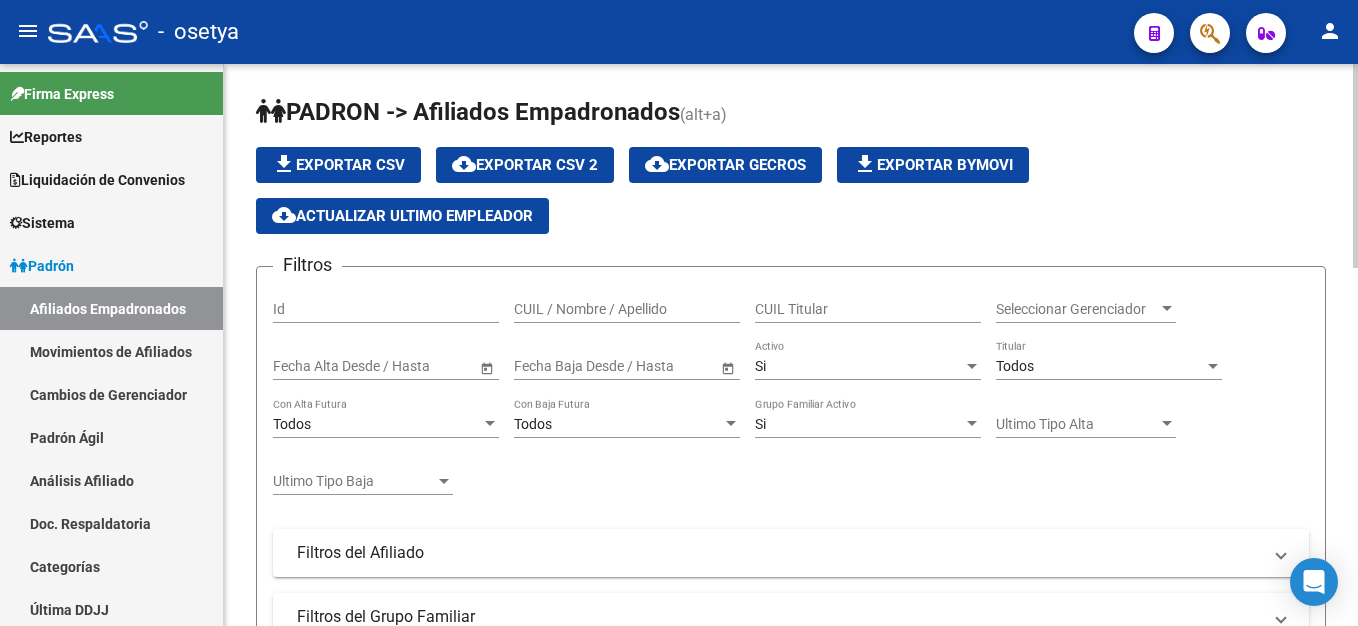 click on "CUIL / Nombre / Apellido" at bounding box center [627, 309] 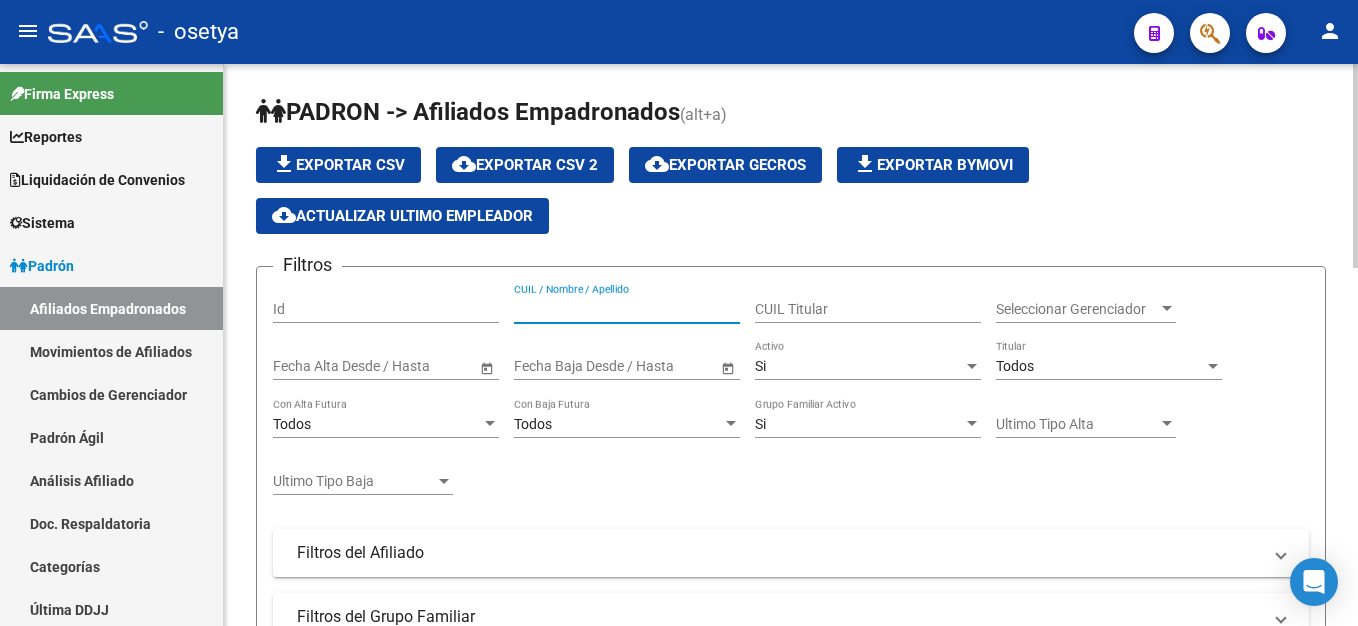 paste on "[CUIL]" 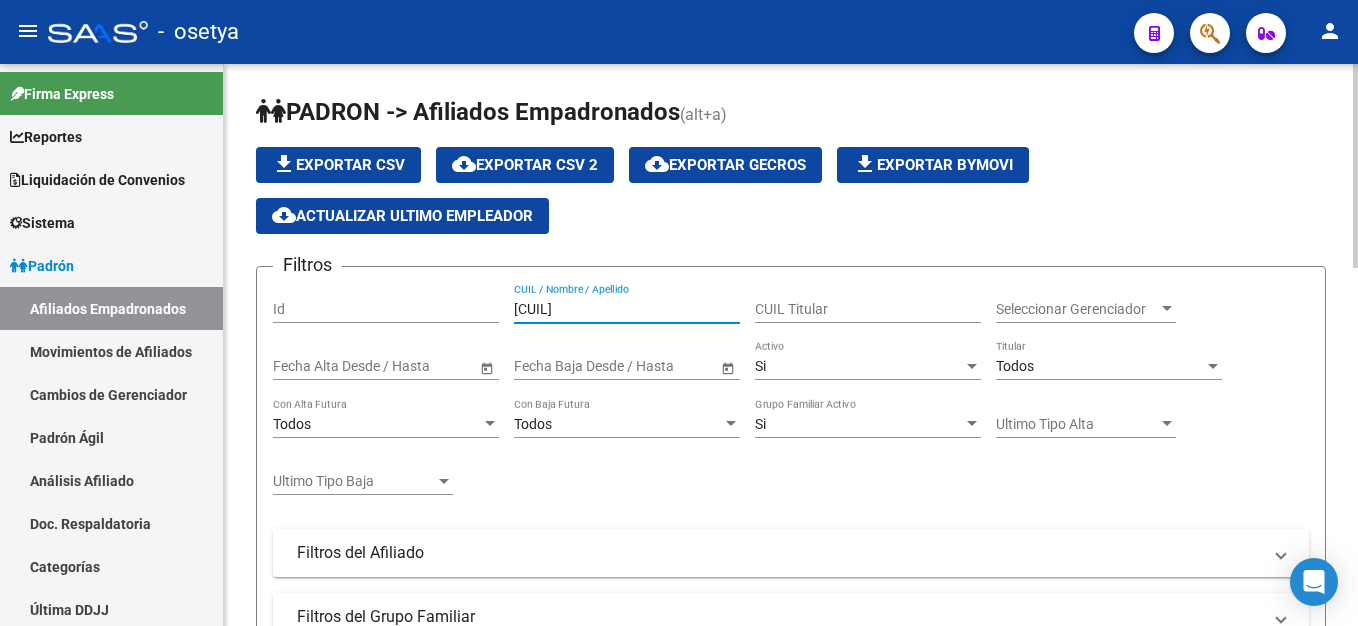 click on "[CUIL]" at bounding box center [627, 309] 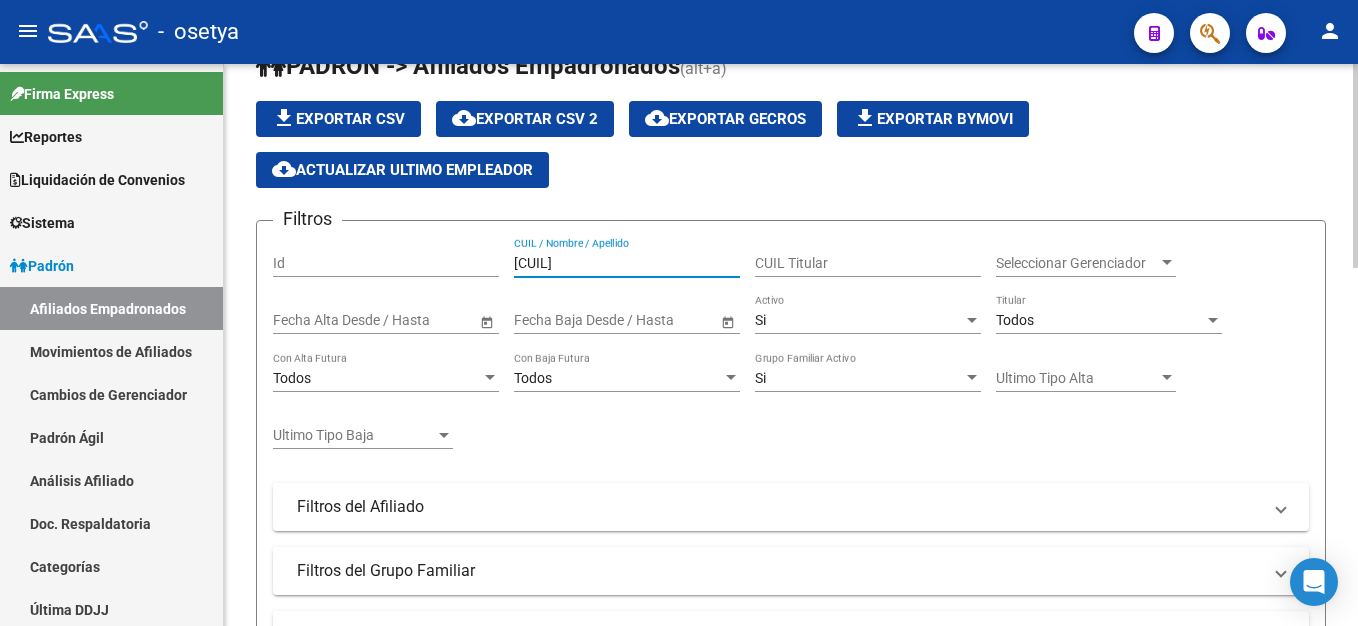 scroll, scrollTop: 0, scrollLeft: 0, axis: both 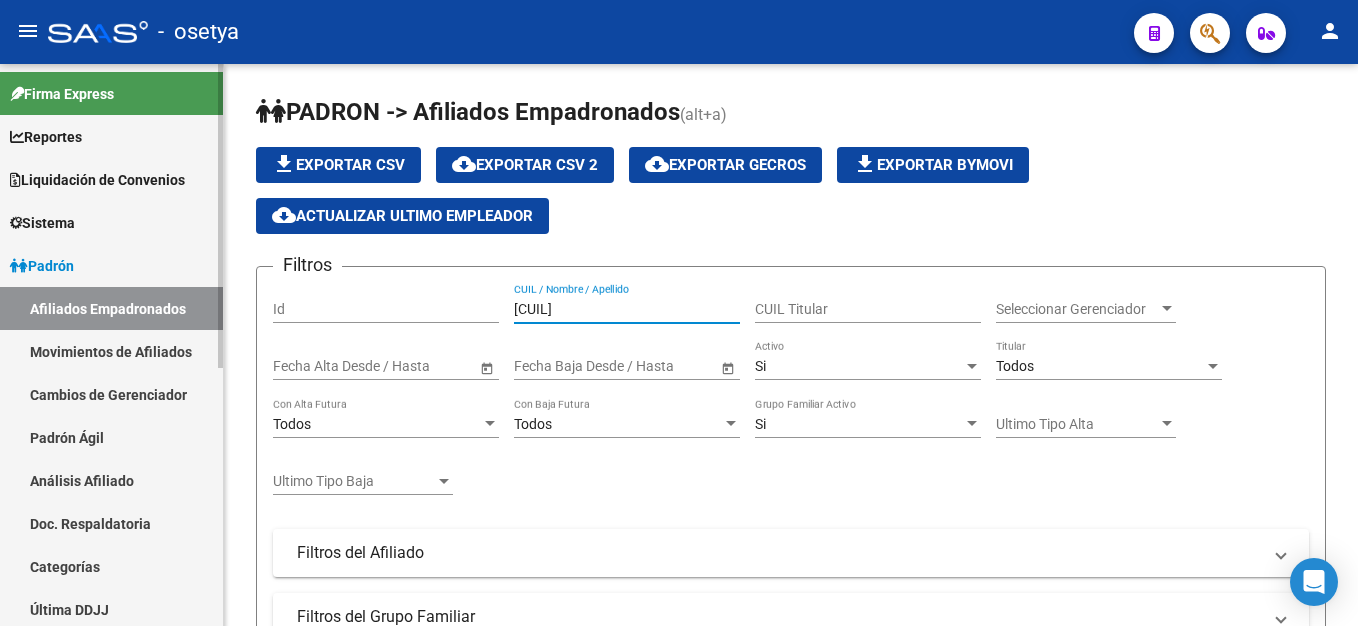 type on "[CUIL]" 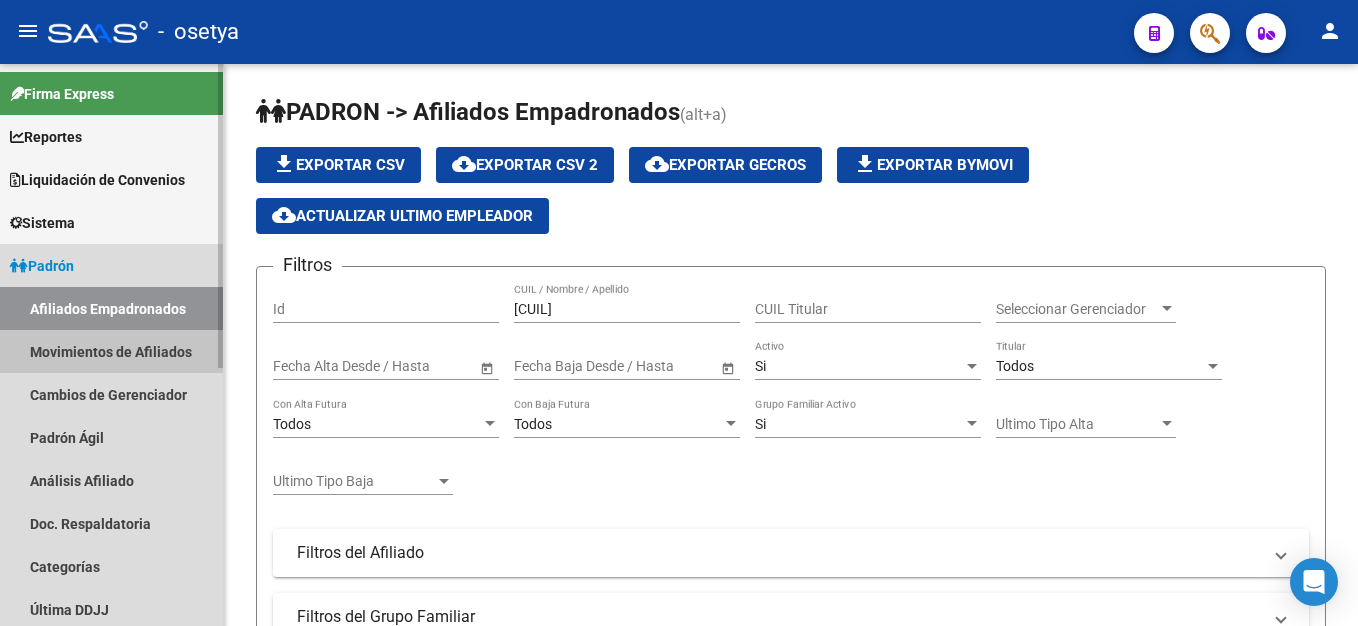 click on "Movimientos de Afiliados" at bounding box center [111, 351] 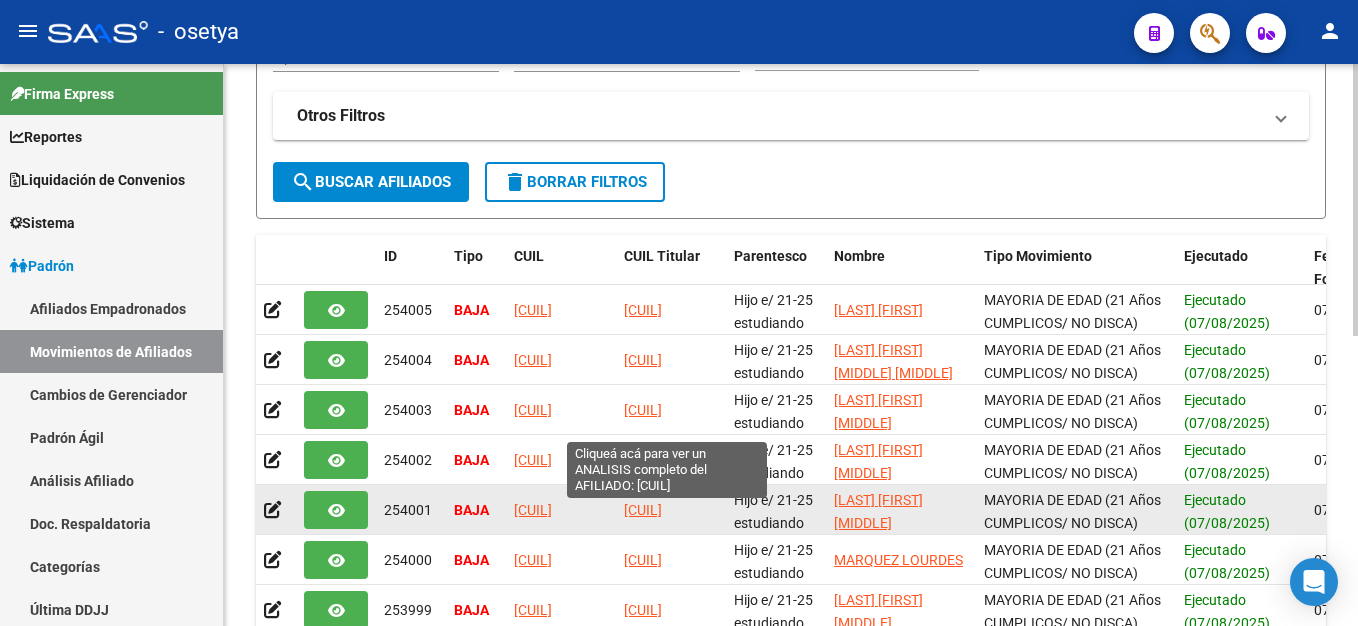 scroll, scrollTop: 400, scrollLeft: 0, axis: vertical 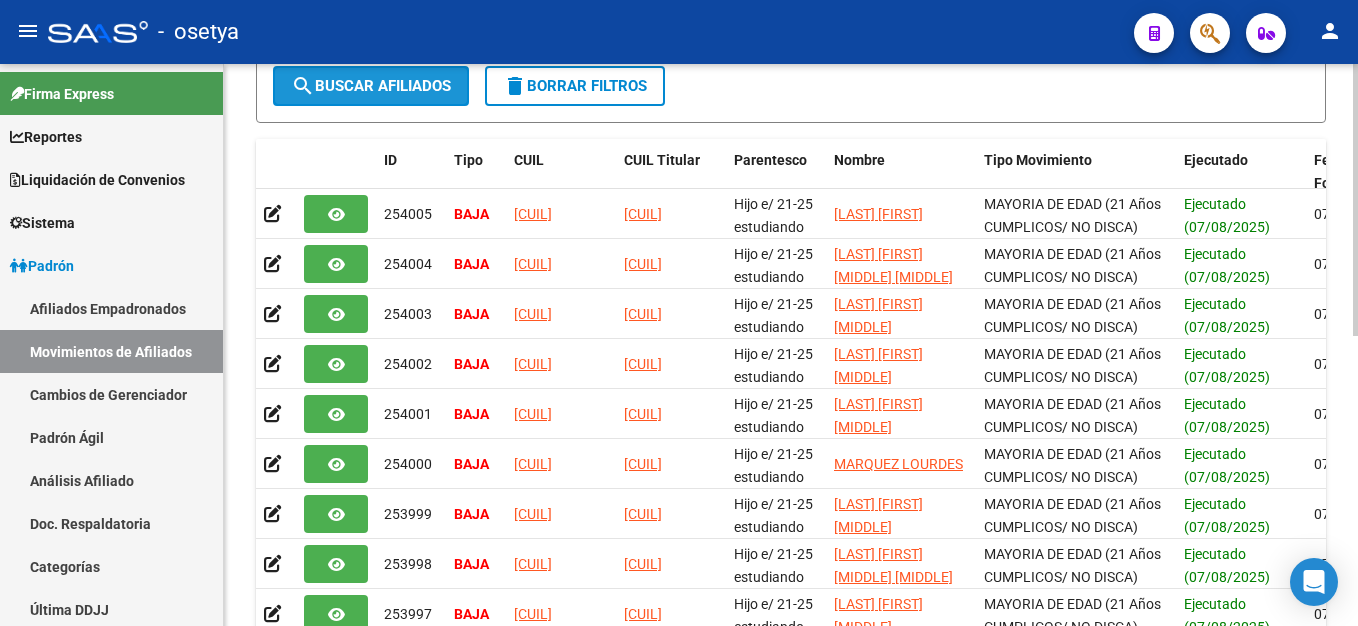 click on "search  Buscar Afiliados" 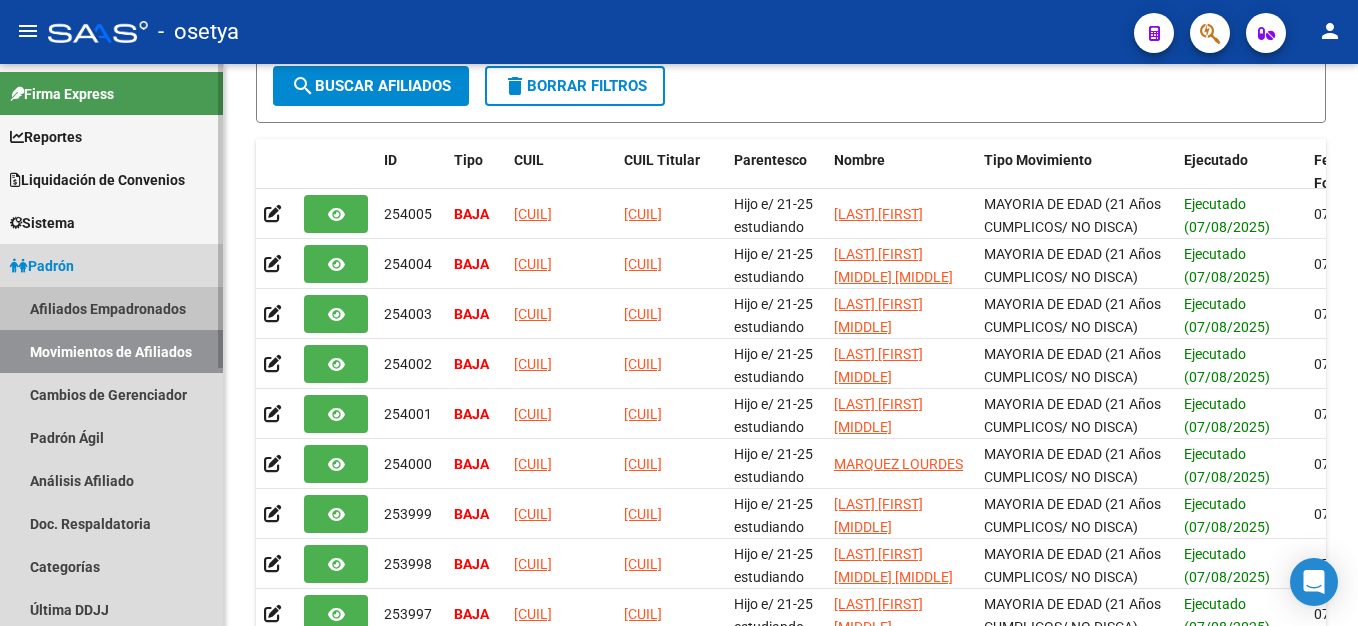 click on "Afiliados Empadronados" at bounding box center (111, 308) 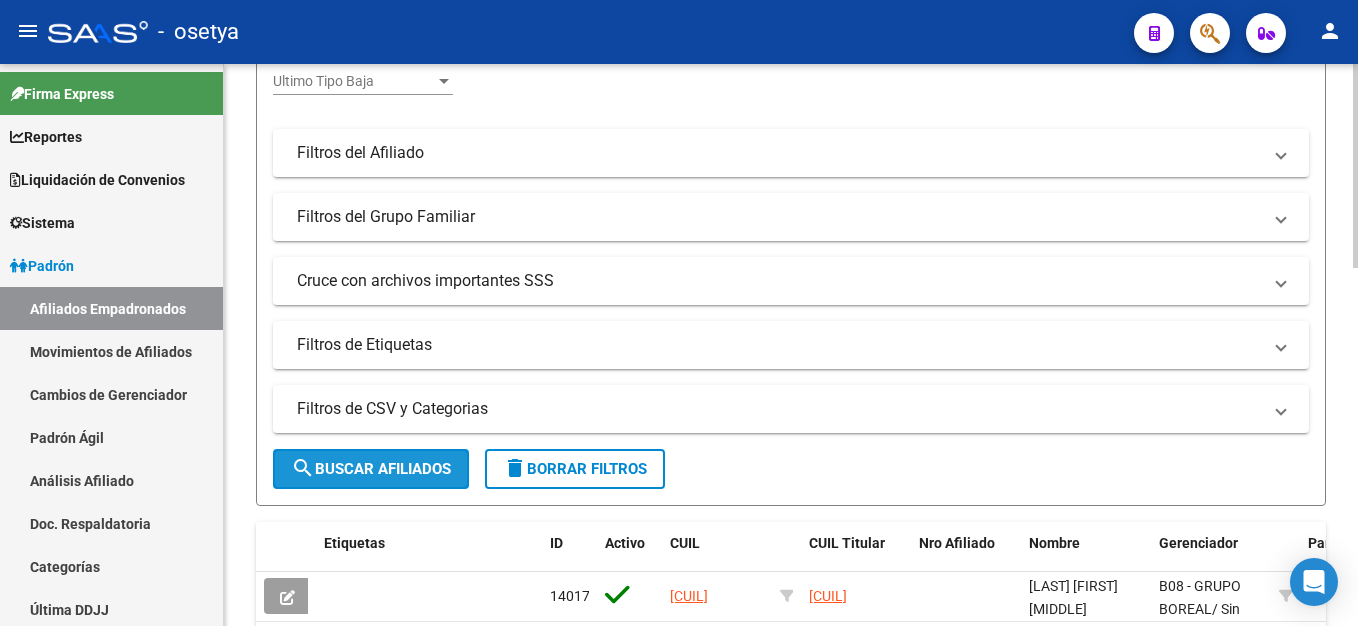 click on "search  Buscar Afiliados" 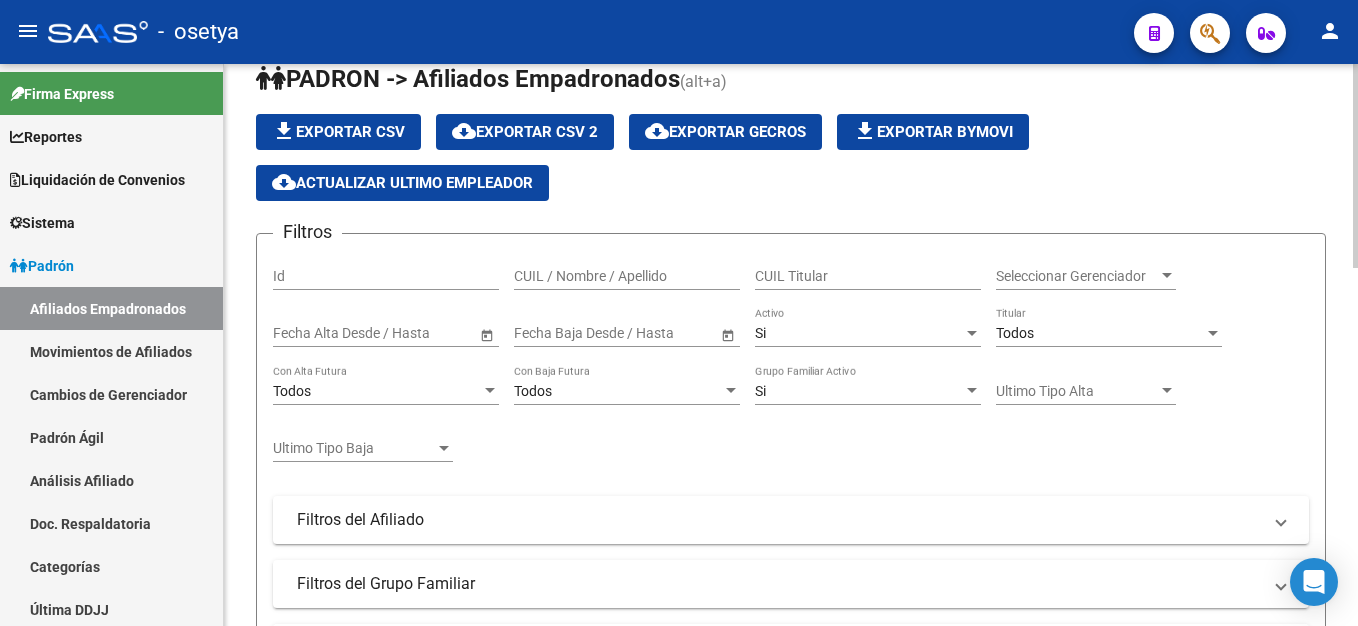 scroll, scrollTop: 0, scrollLeft: 0, axis: both 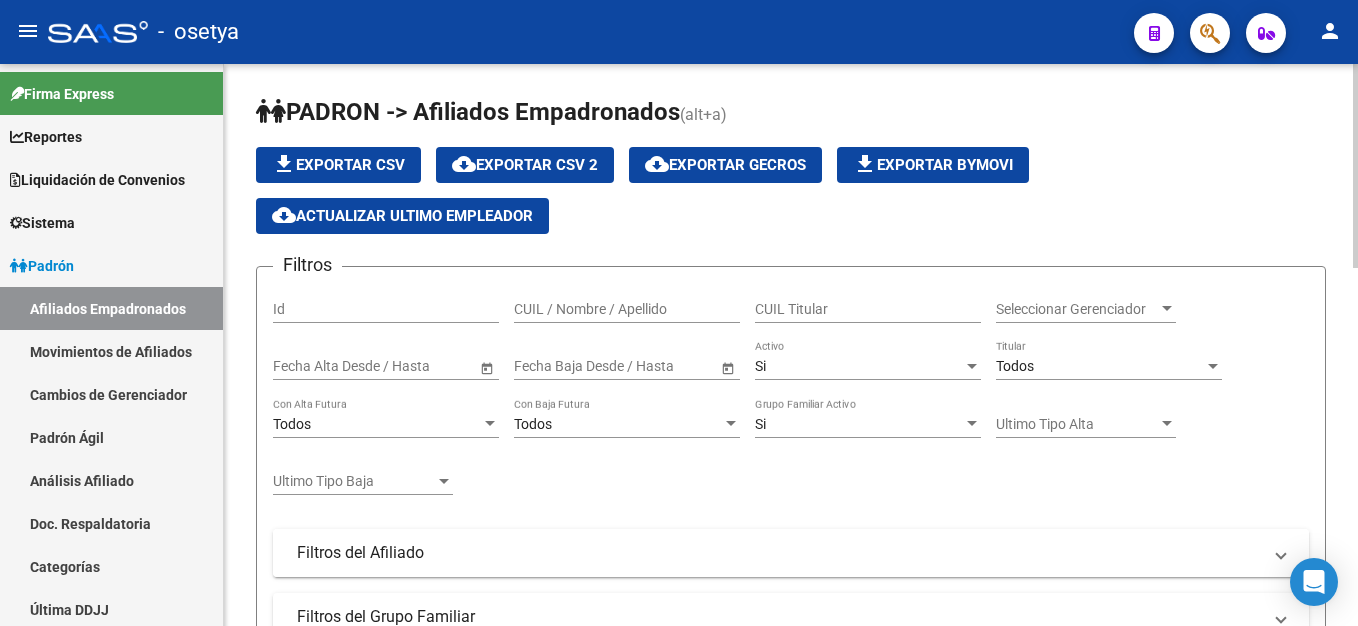 click on "Filtros del Afiliado" at bounding box center (779, 553) 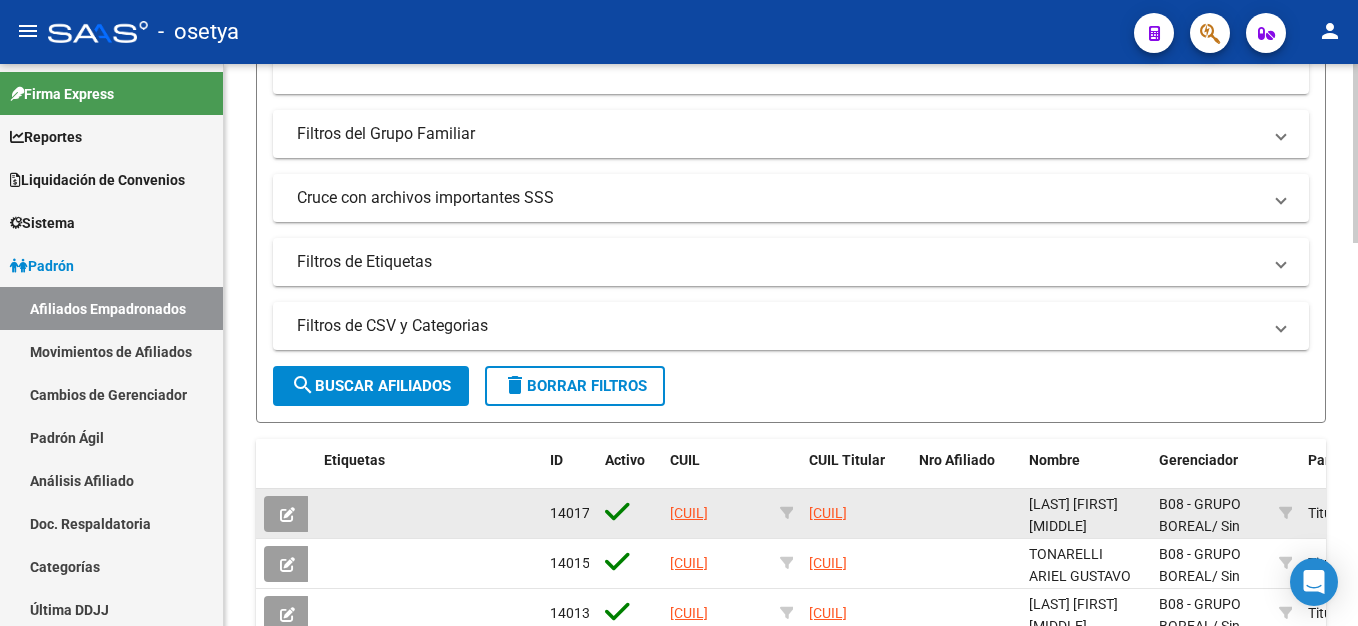 scroll, scrollTop: 600, scrollLeft: 0, axis: vertical 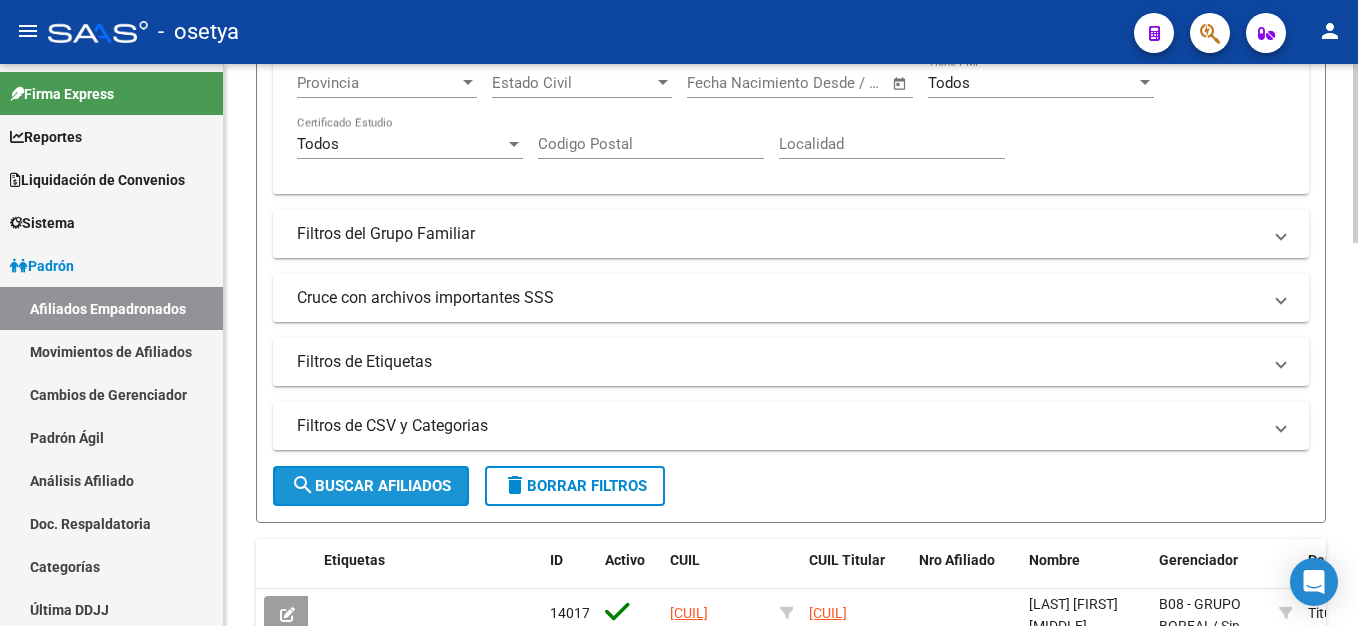 click on "search  Buscar Afiliados" 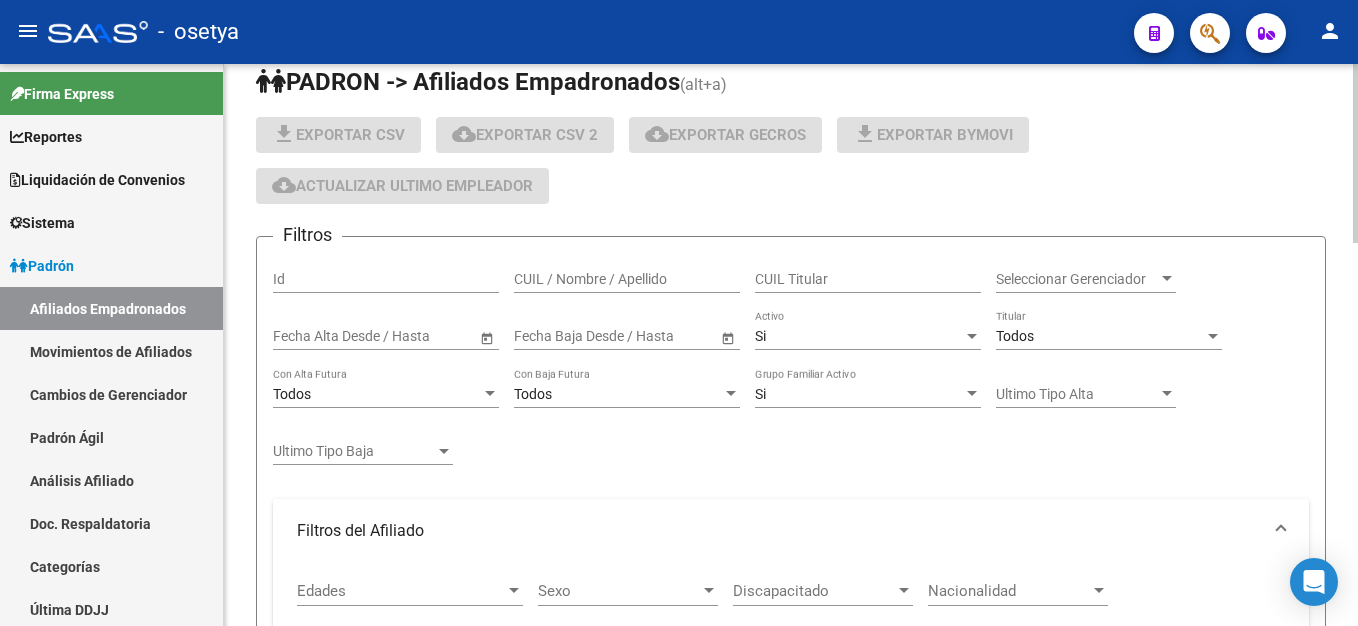 scroll, scrollTop: 0, scrollLeft: 0, axis: both 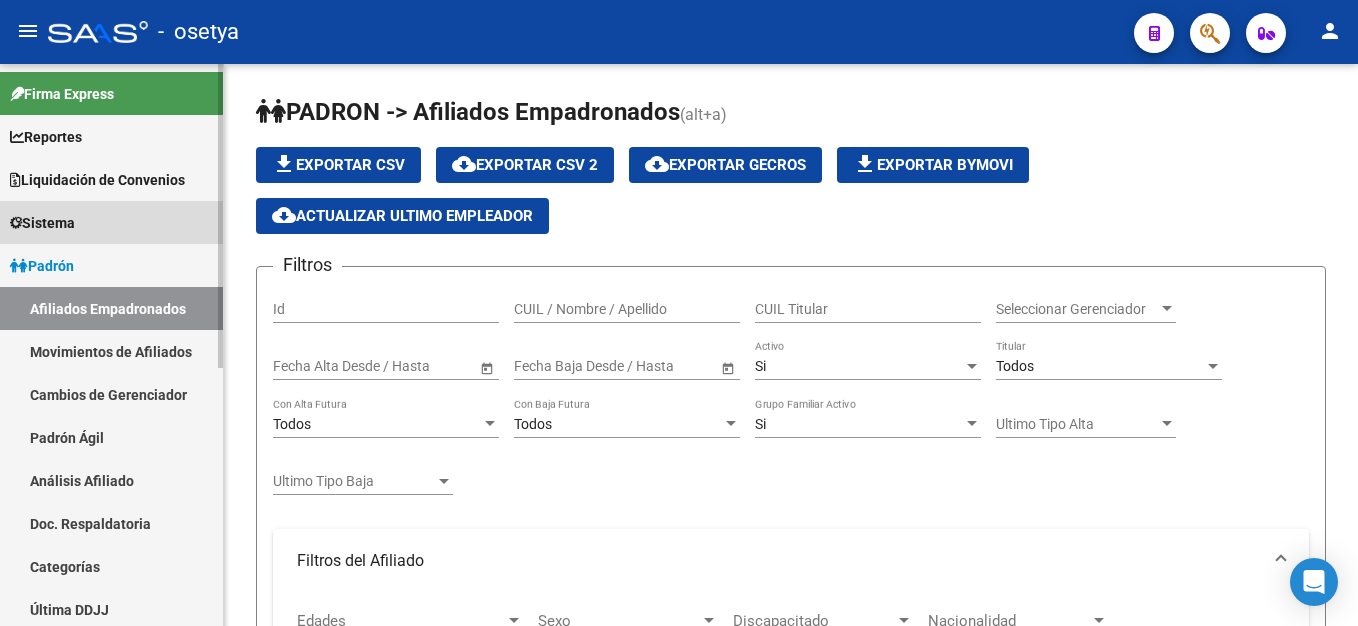 click on "Sistema" at bounding box center [42, 223] 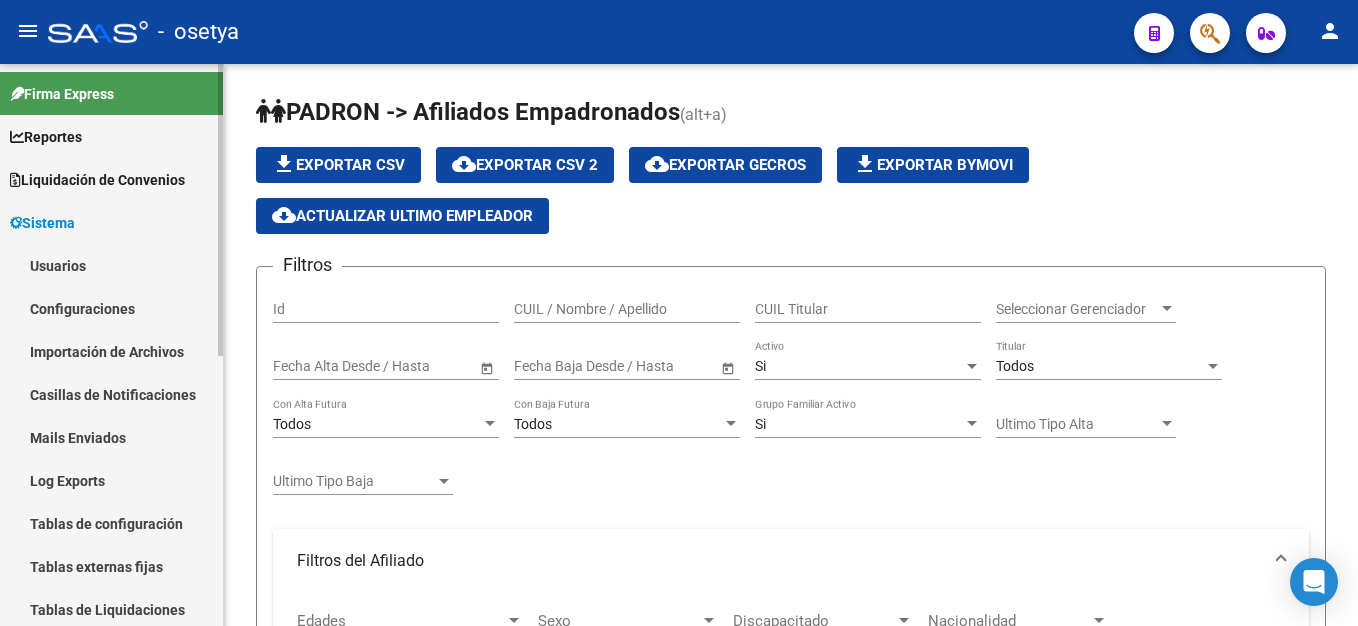 click on "Reportes" at bounding box center [46, 137] 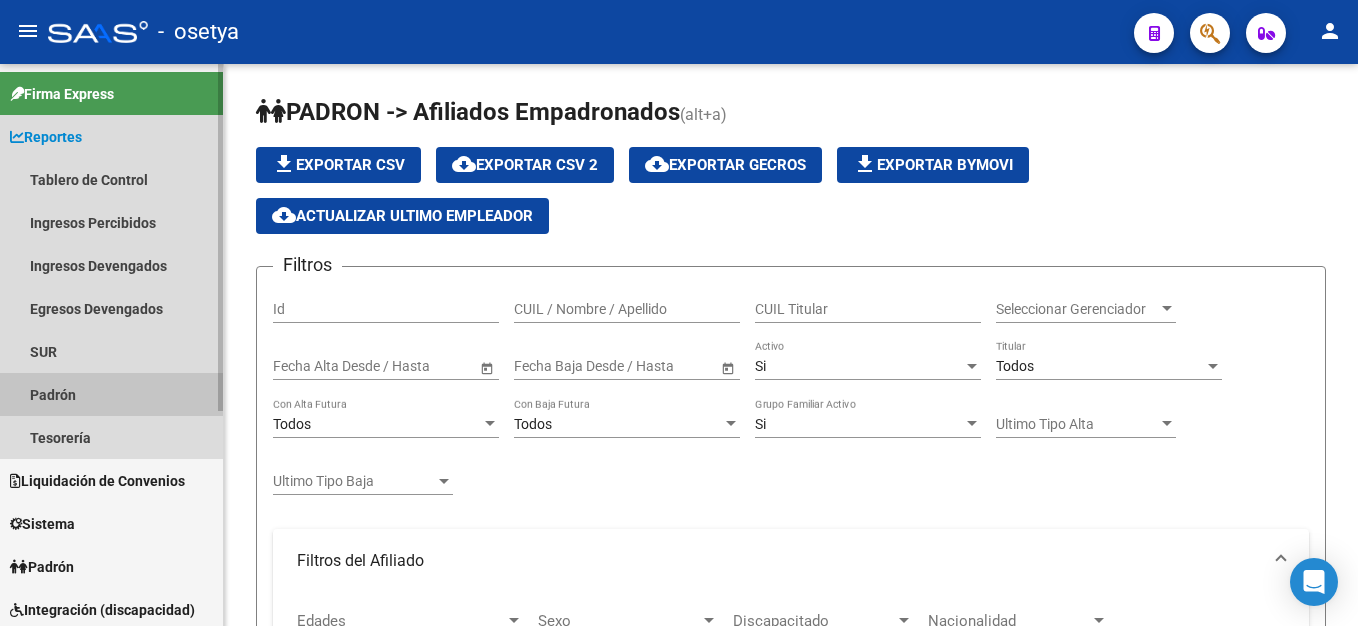 click on "Padrón" at bounding box center (111, 394) 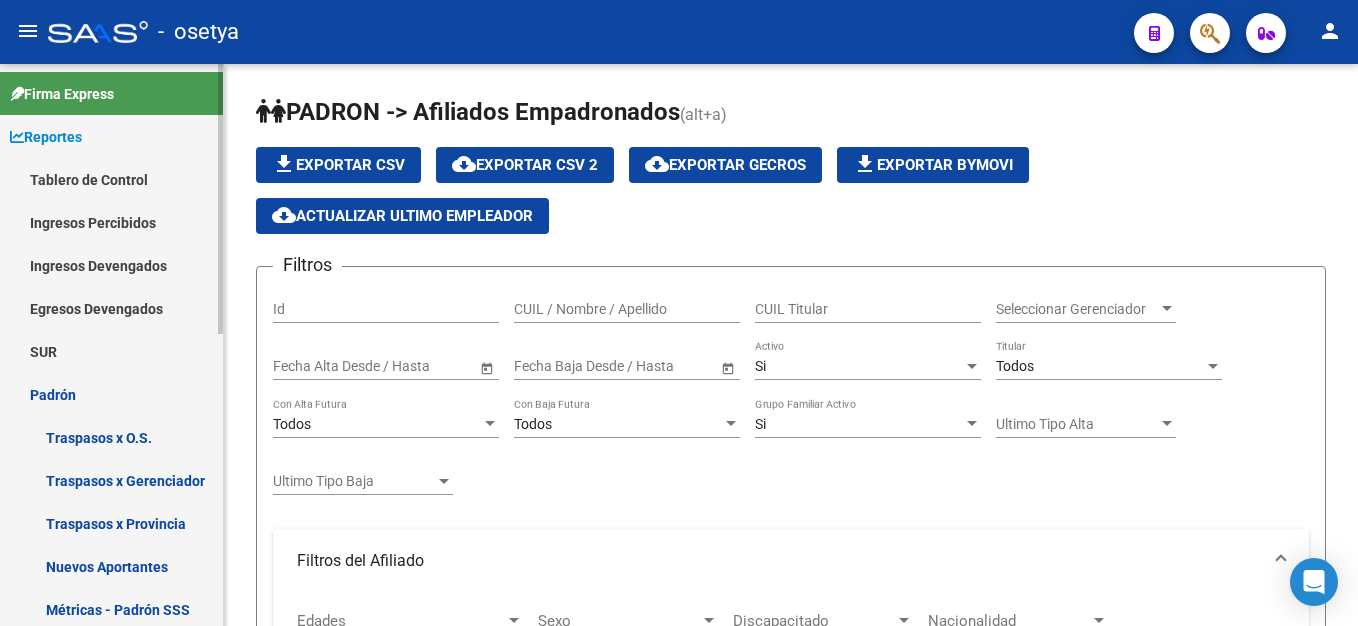 click on "Padrón" at bounding box center (111, 394) 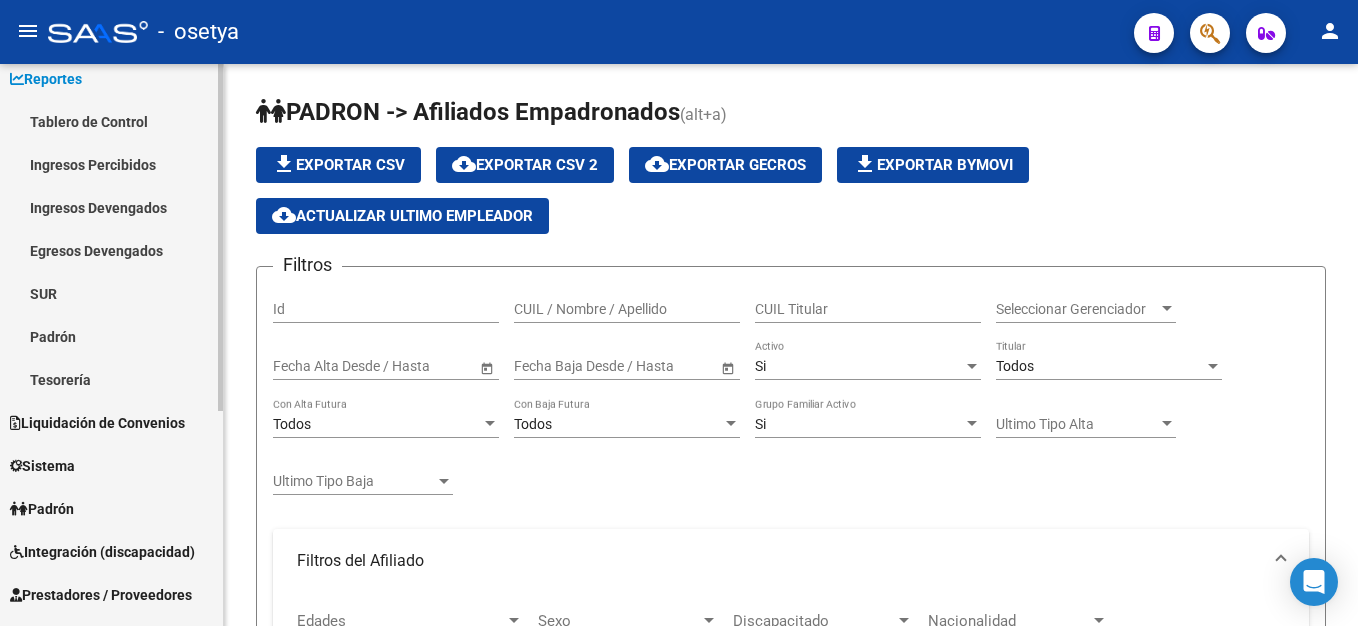 scroll, scrollTop: 0, scrollLeft: 0, axis: both 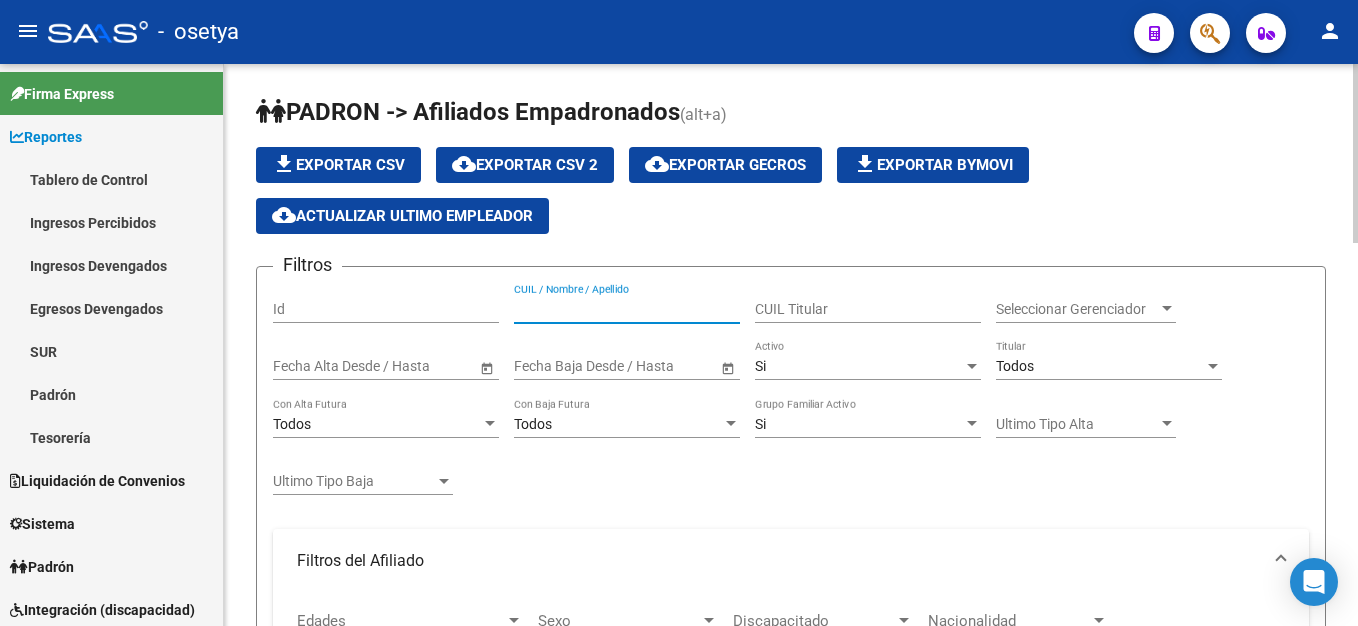 click on "CUIL / Nombre / Apellido" at bounding box center [627, 309] 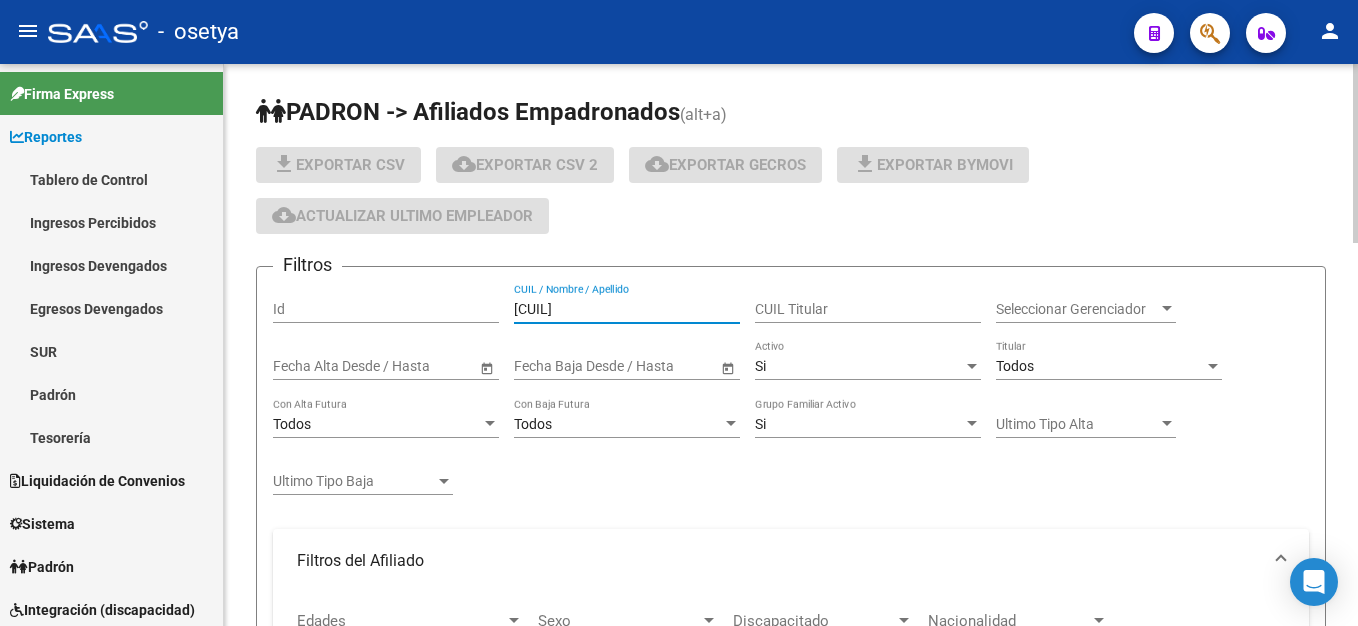type on "[CUIL]" 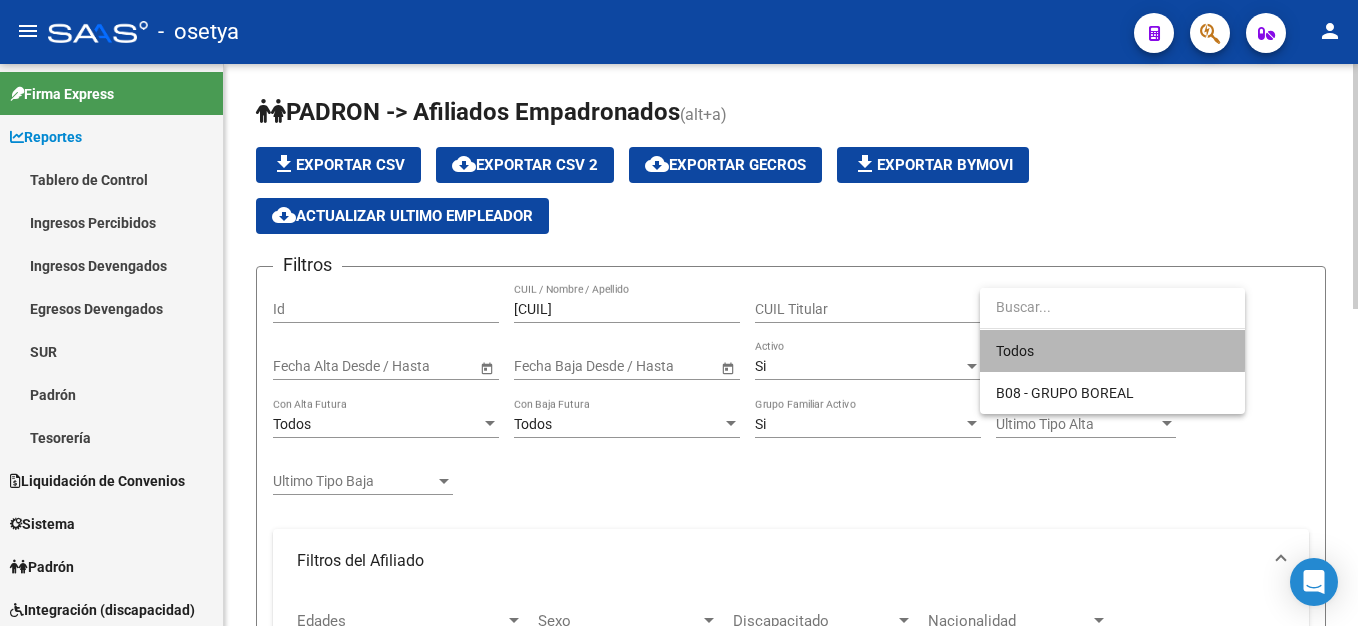 click on "Todos" at bounding box center (1112, 351) 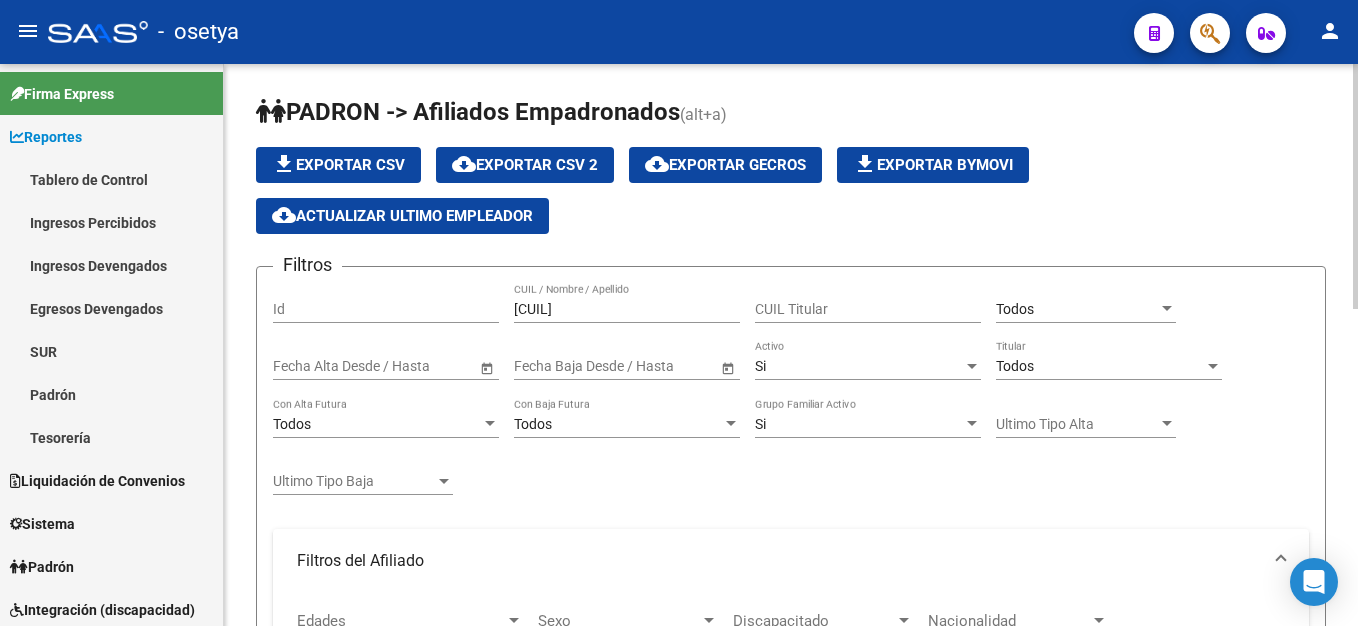 click on "Start date – End date Fecha Alta Desde / Hasta" 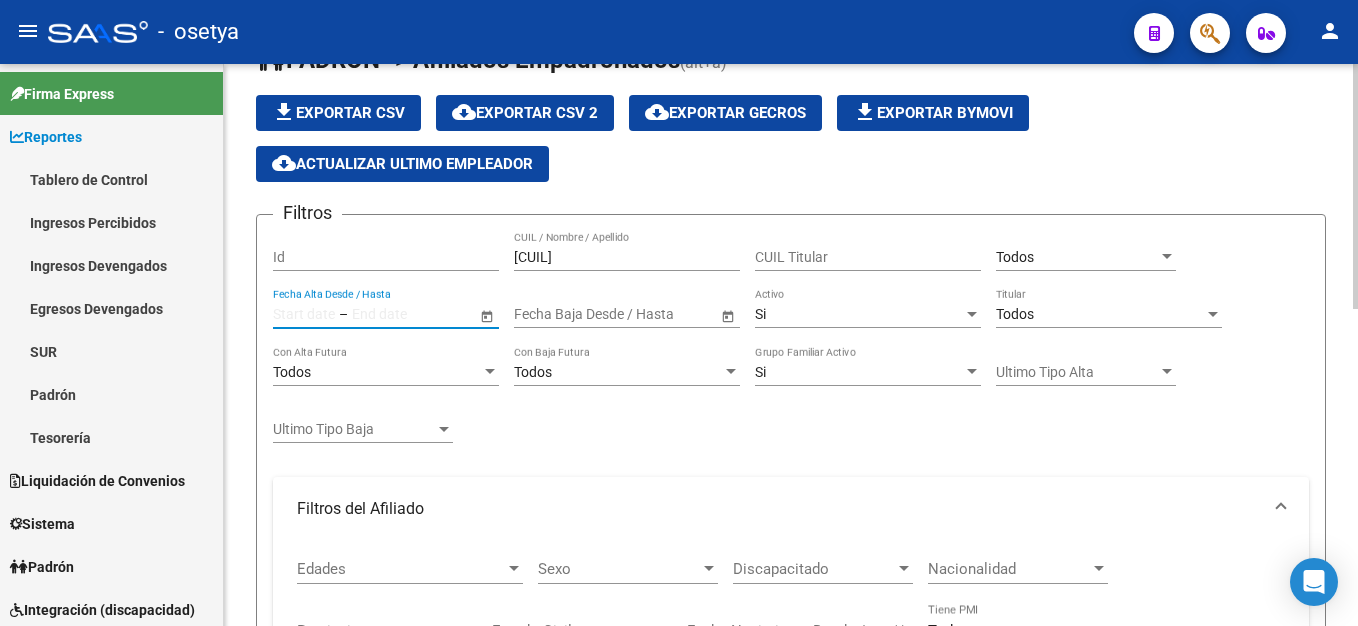 scroll, scrollTop: 200, scrollLeft: 0, axis: vertical 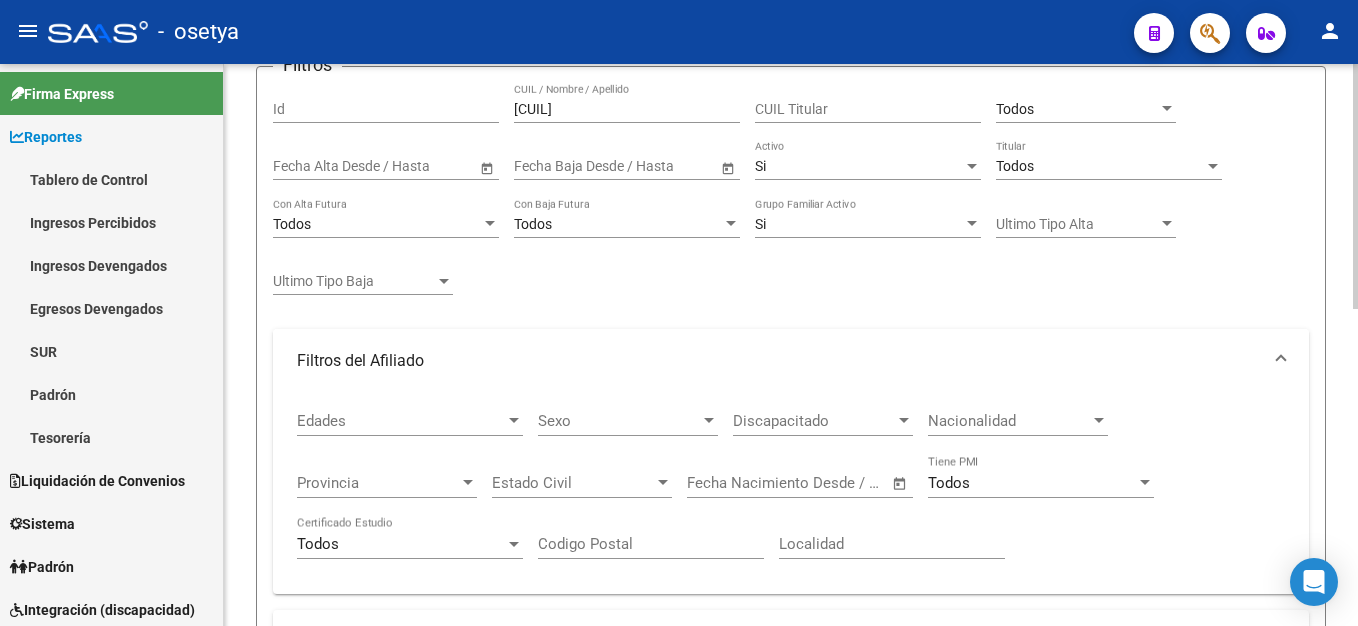 click on "Filtros del Afiliado" at bounding box center [779, 361] 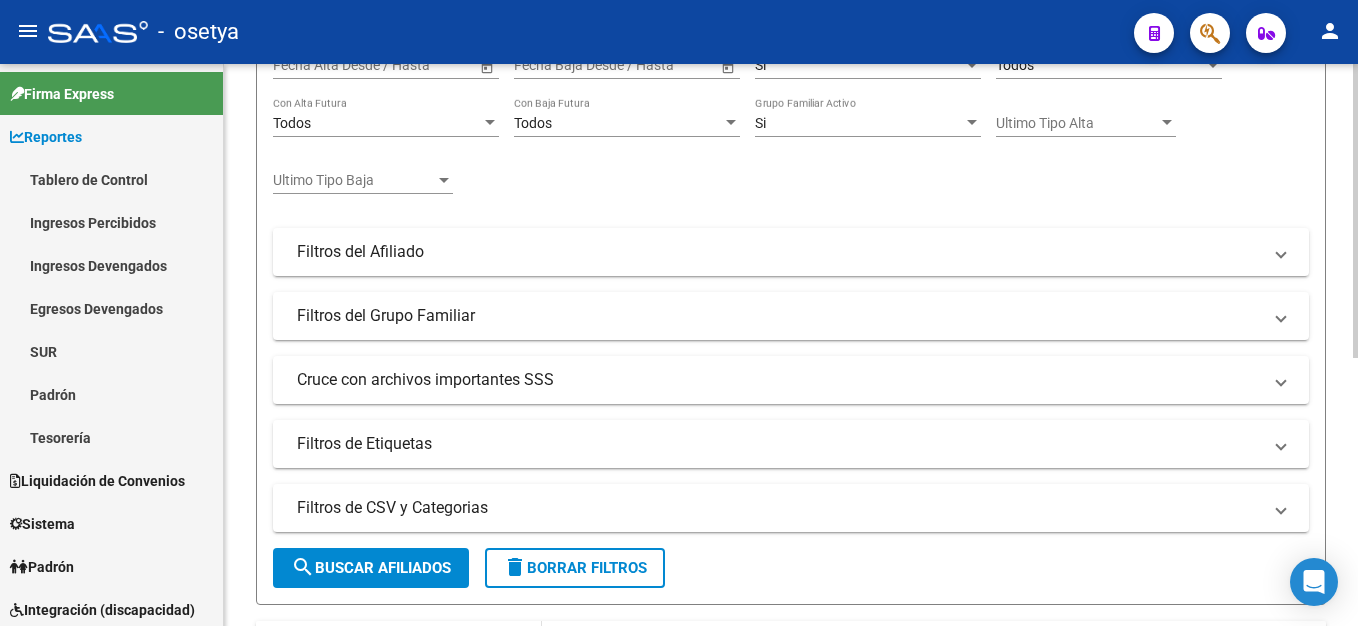 scroll, scrollTop: 400, scrollLeft: 0, axis: vertical 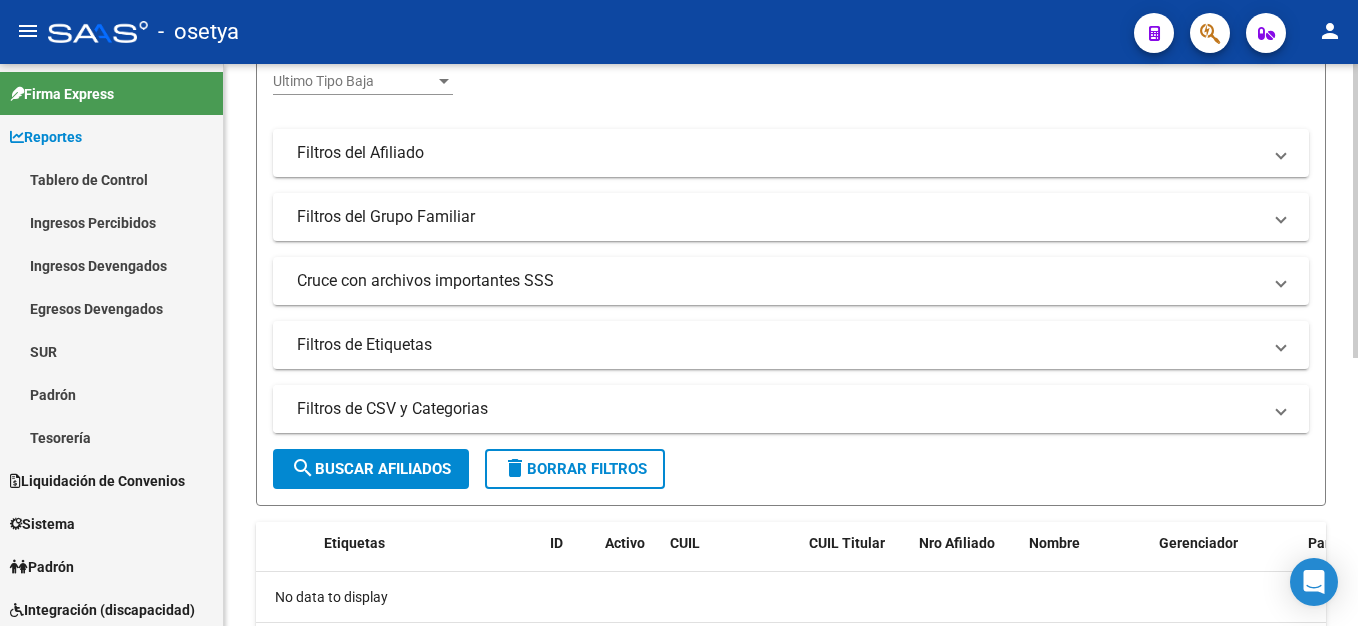 click on "Filtros de CSV y Categorias" at bounding box center (779, 409) 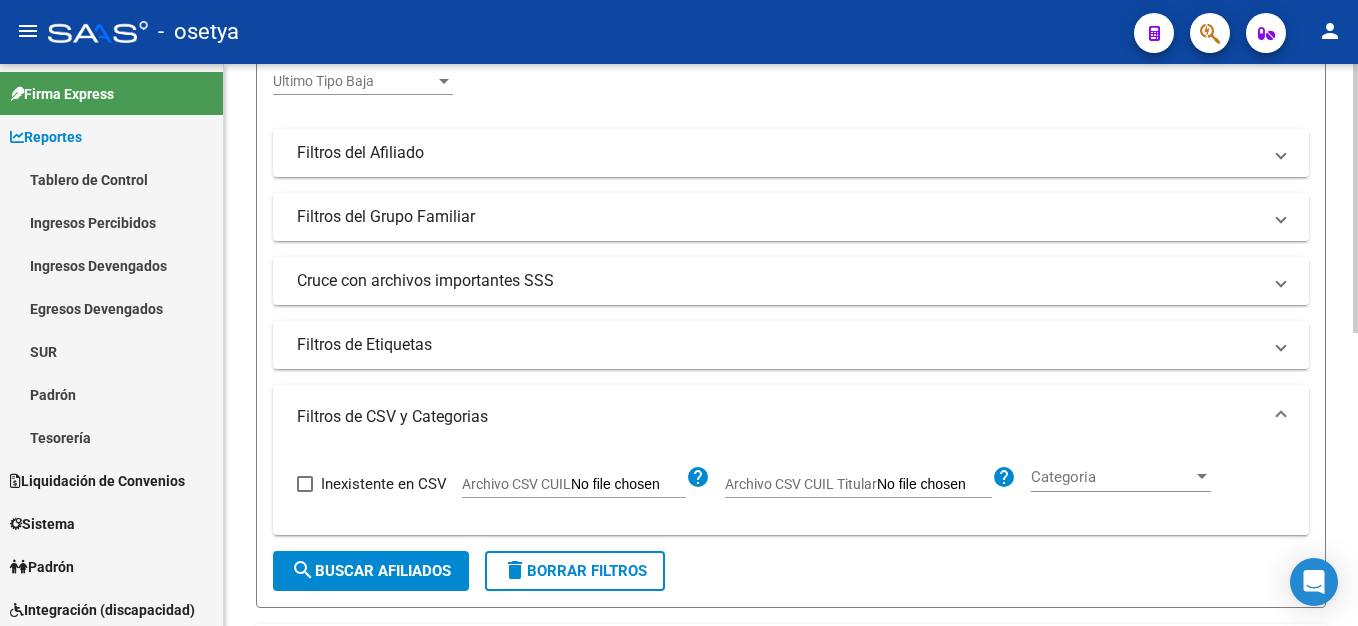 click on "Filtros Id [CUIL] CUIL / Nombre / Apellido CUIL Titular Todos Seleccionar Gerenciador Start date – End date Fecha Alta Desde / Hasta Start date – End date Fecha Baja Desde / Hasta Si Activo Todos Titular Todos Con Alta Futura Todos Con Baja Futura Si Grupo Familiar Activo Ultimo Tipo Alta Ultimo Tipo Alta Ultimo Tipo Baja Ultimo Tipo Baja  Filtros del Afiliado  Edades Edades Sexo Sexo Discapacitado Discapacitado Nacionalidad Nacionalidad Provincia Provincia Estado Civil Estado Civil Start date – End date Fecha Nacimiento Desde / Hasta Todos Tiene PMI Todos Certificado Estudio Codigo Postal Localidad  Filtros del Grupo Familiar  Tipo Beneficiario Titular Tipo Beneficiario Titular Situacion Revista Titular Situacion Revista Titular CUIT Empleador Seleccionar Cobertura Seleccionar Cobertura  Cruce con archivos importantes SSS     Informado en Novedad SSS     Informado en Padron Desempleo SSS     No existentes en el padrón que entrega la SSS     Informado en Novedades Rechazadas" 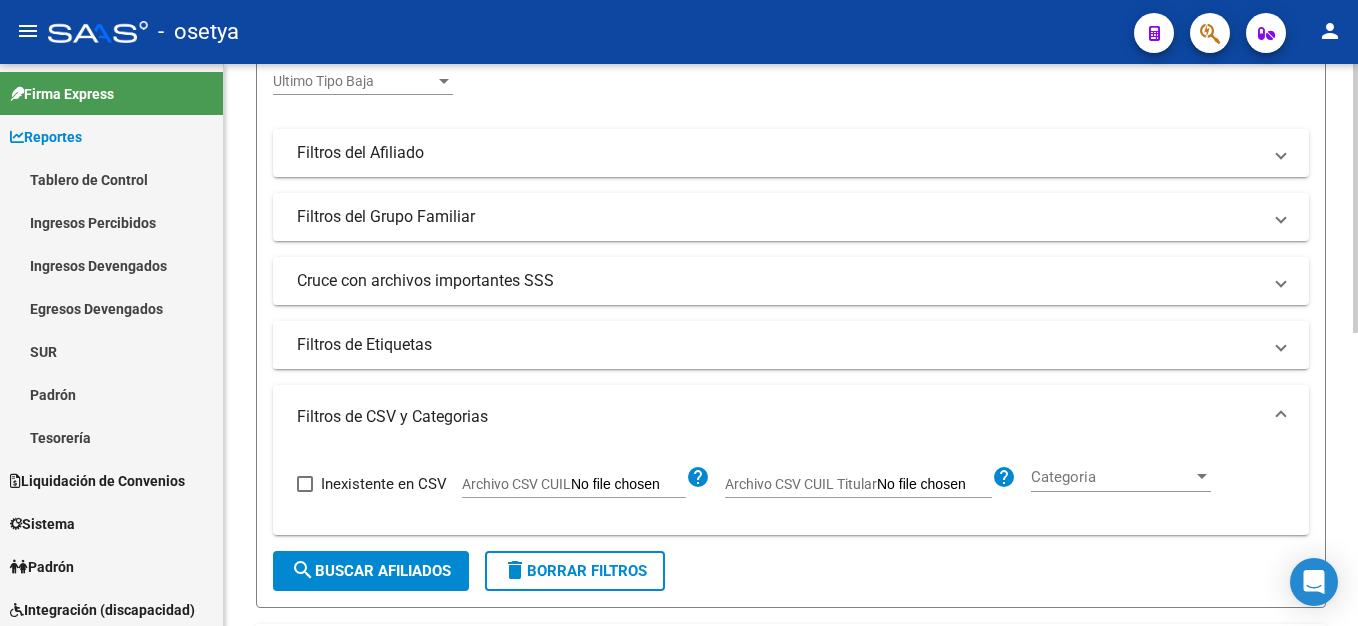 click on "Filtros de Etiquetas" at bounding box center [779, 345] 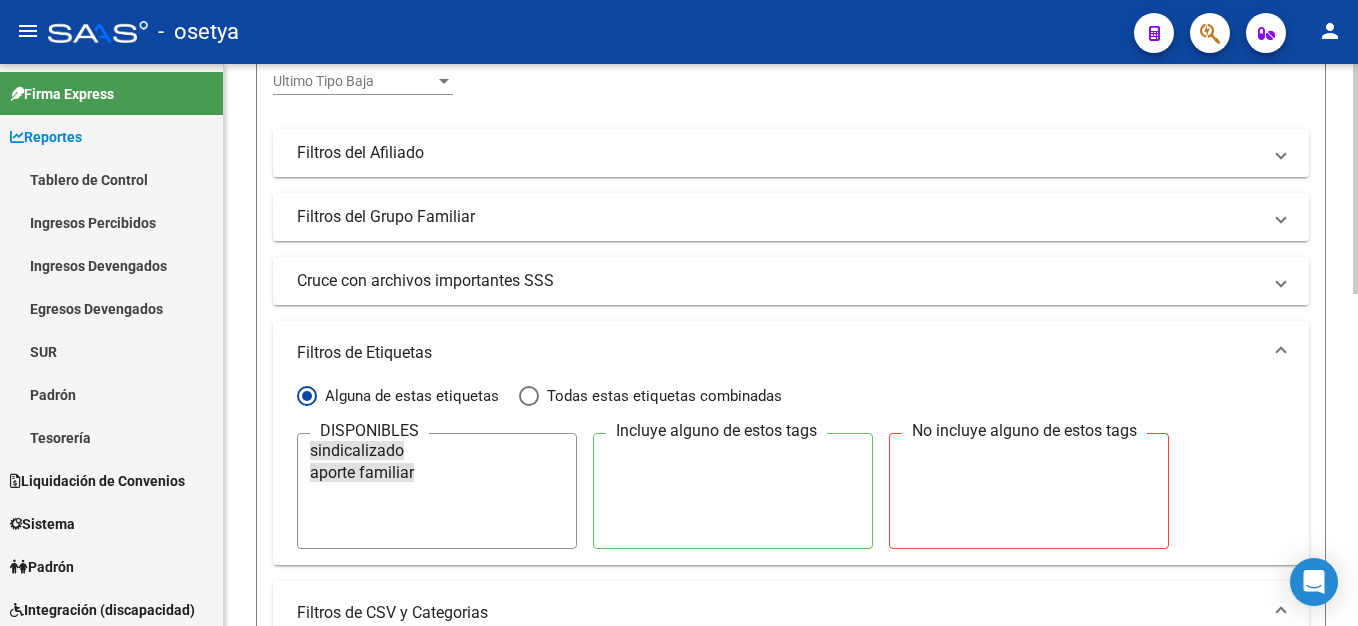click on "Cruce con archivos importantes SSS" at bounding box center (791, 281) 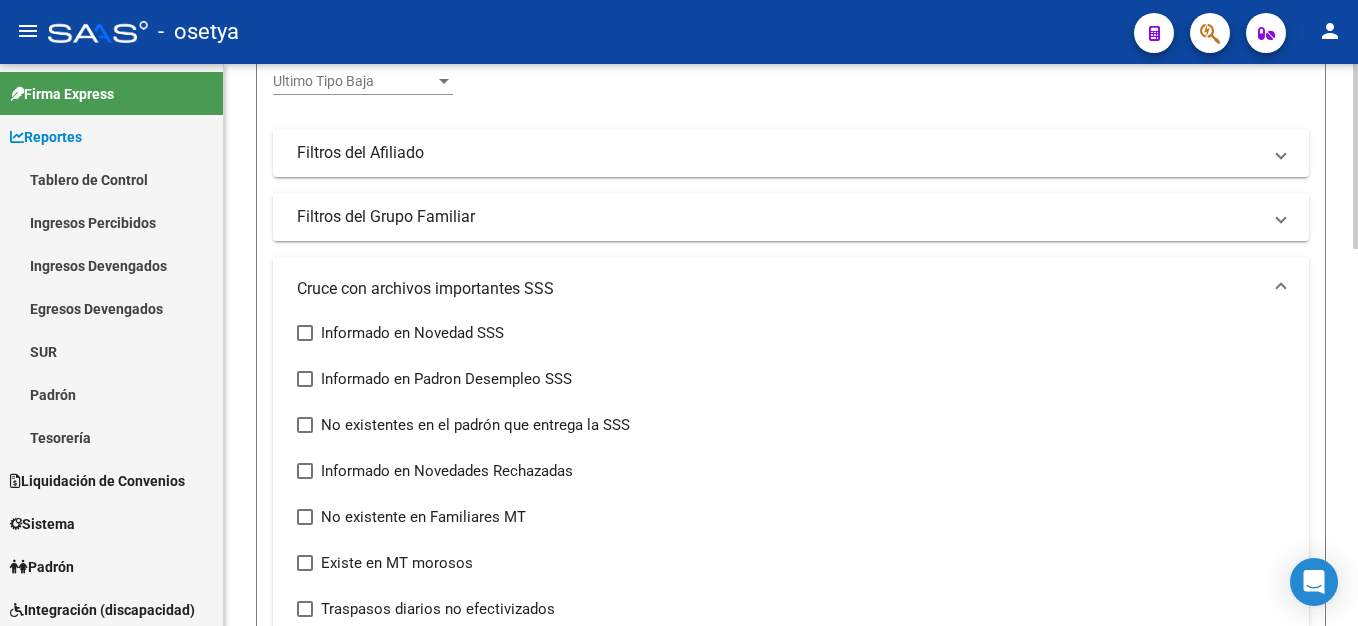 click on "Filtros del Grupo Familiar" at bounding box center [791, 217] 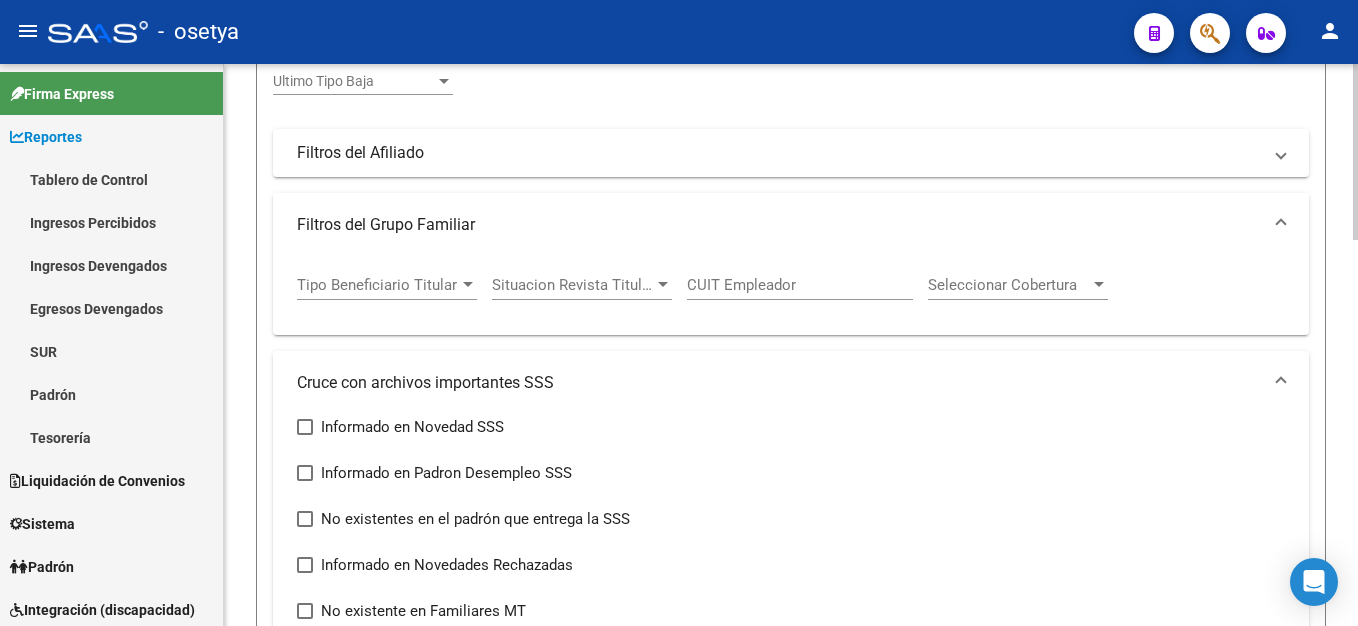 click on "Filtros del Grupo Familiar" at bounding box center (791, 225) 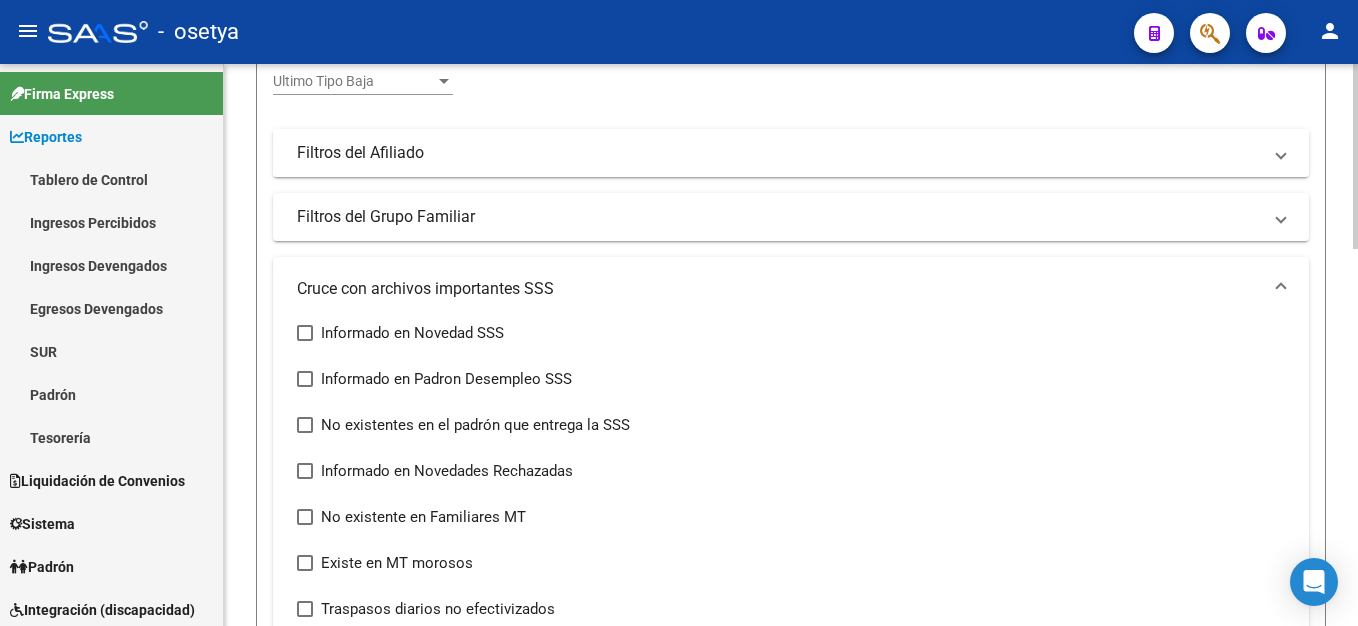 click on "Filtros del Afiliado" at bounding box center (791, 153) 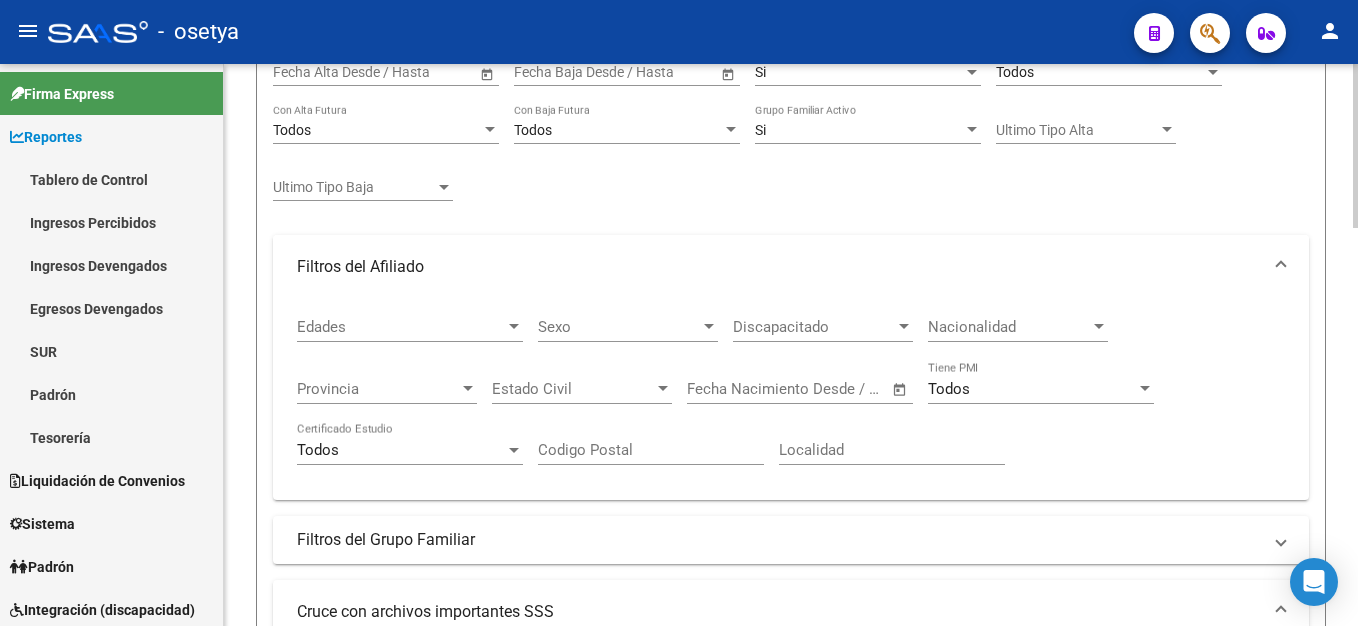 scroll, scrollTop: 0, scrollLeft: 0, axis: both 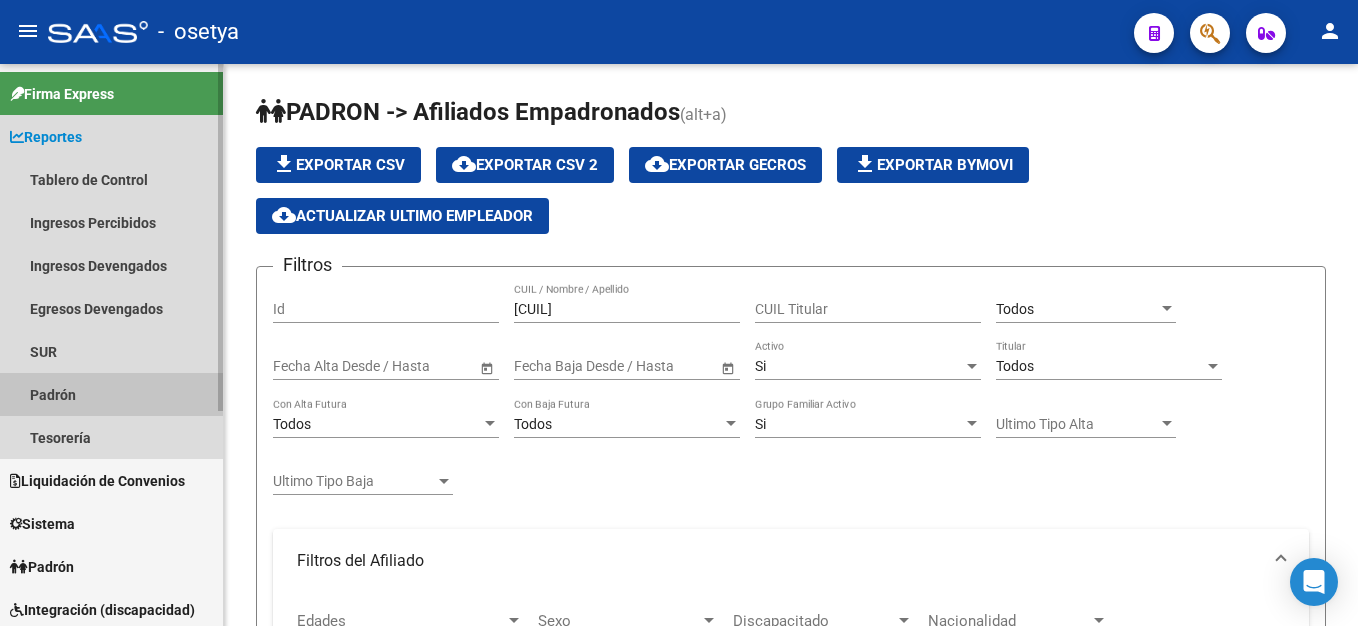 click on "Padrón" at bounding box center [111, 394] 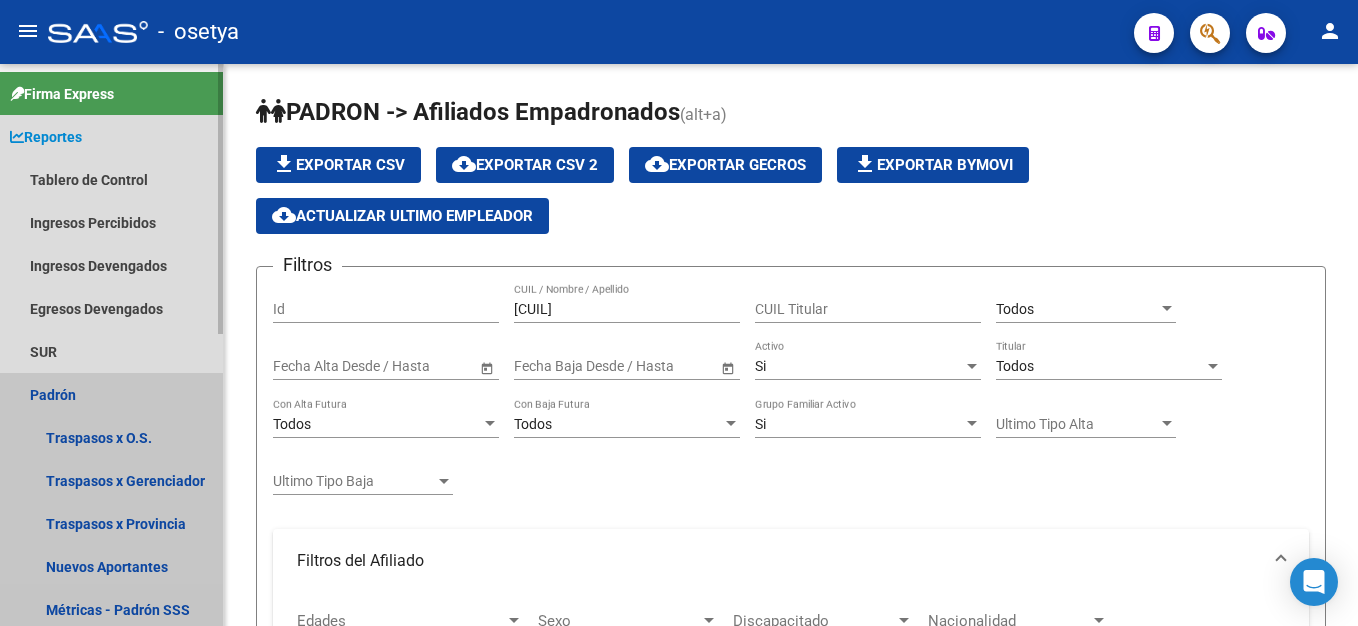 click on "Padrón" at bounding box center [111, 394] 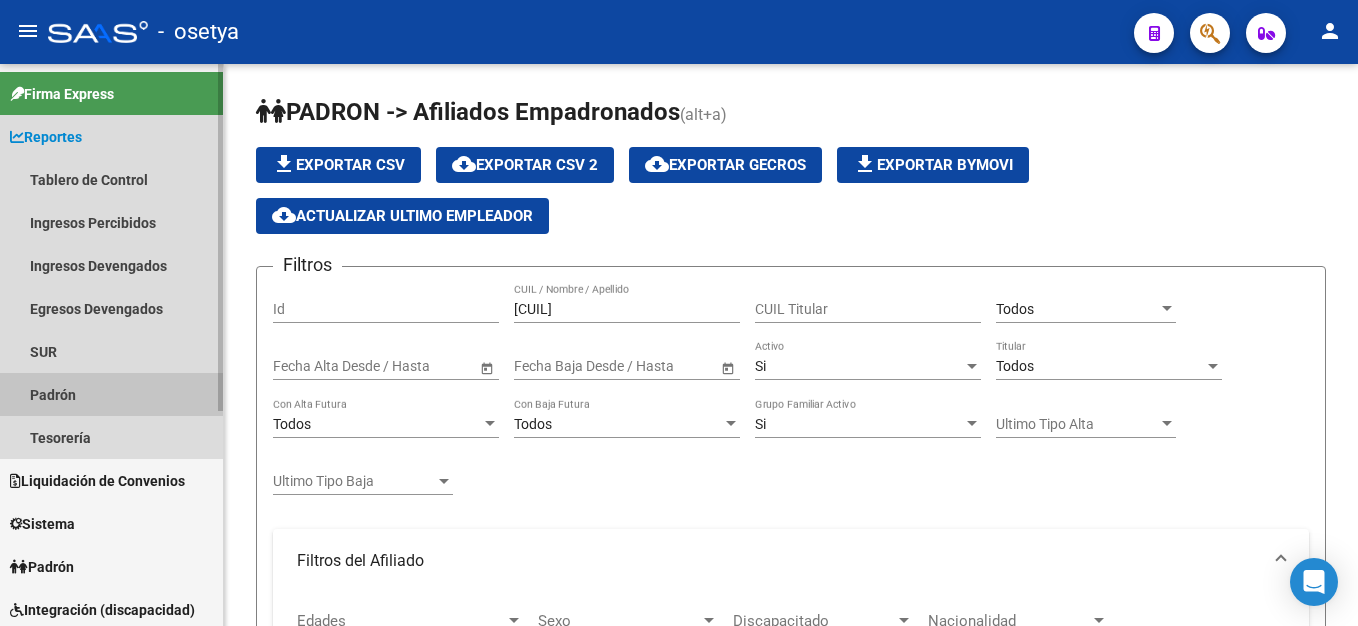 click on "Padrón" at bounding box center (111, 394) 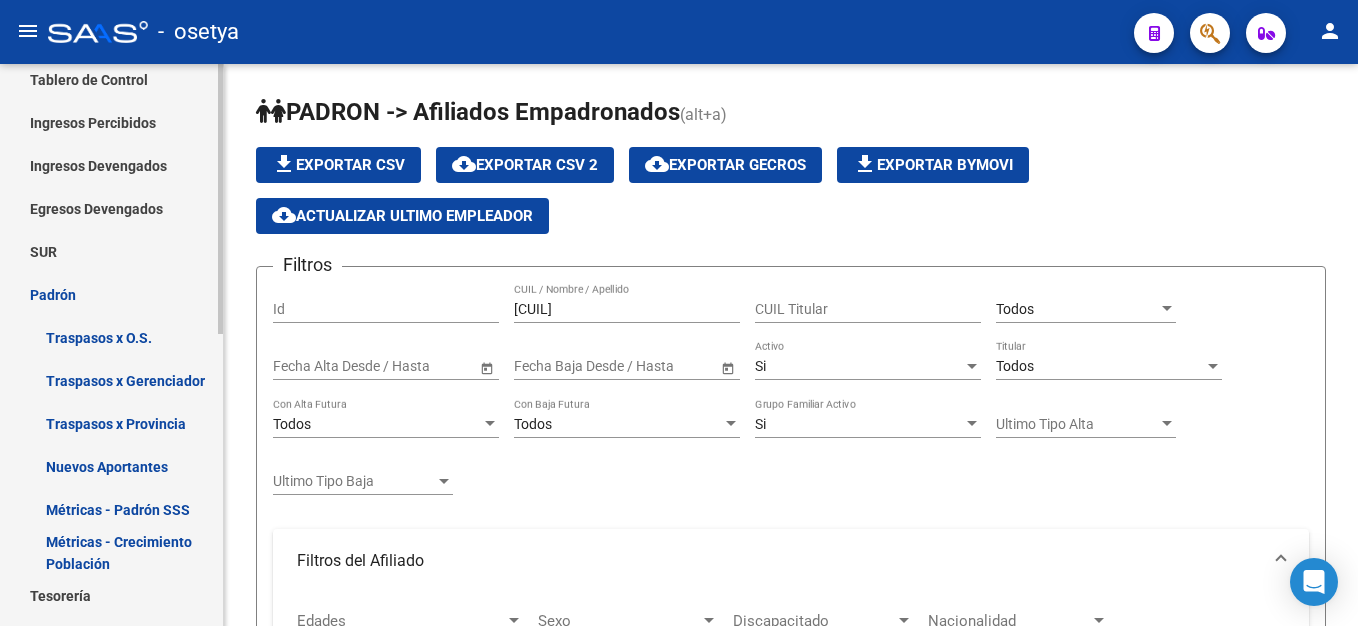 scroll, scrollTop: 200, scrollLeft: 0, axis: vertical 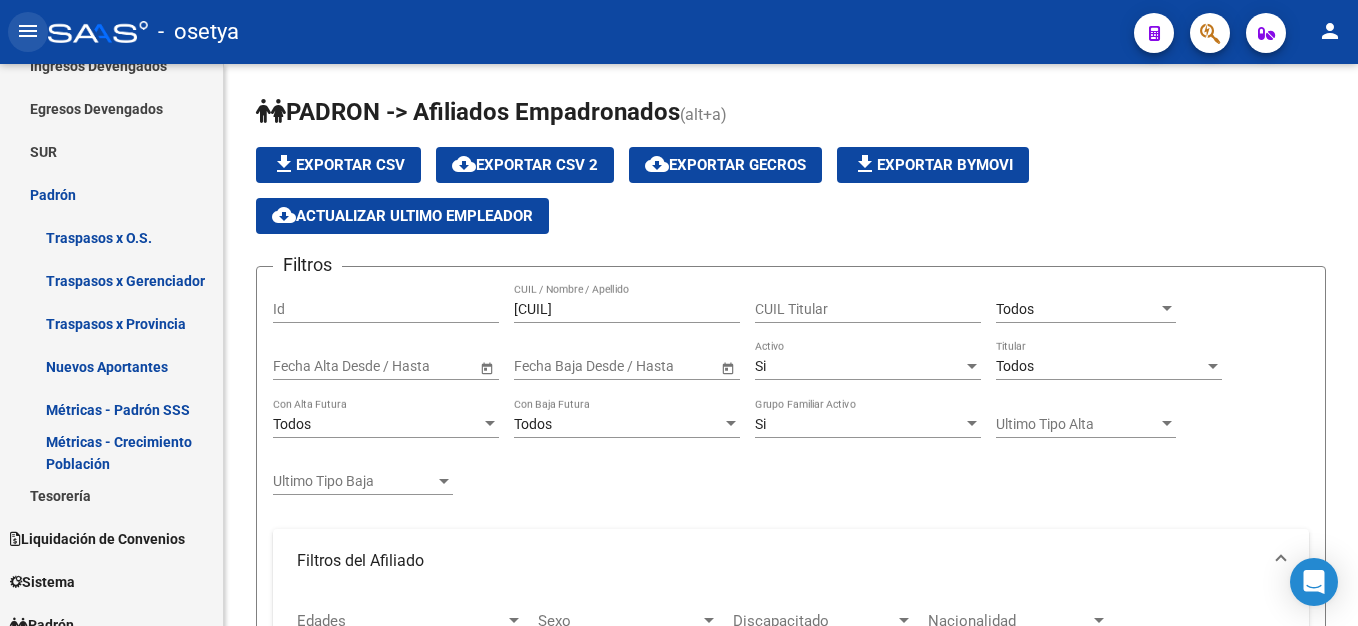 click on "menu" 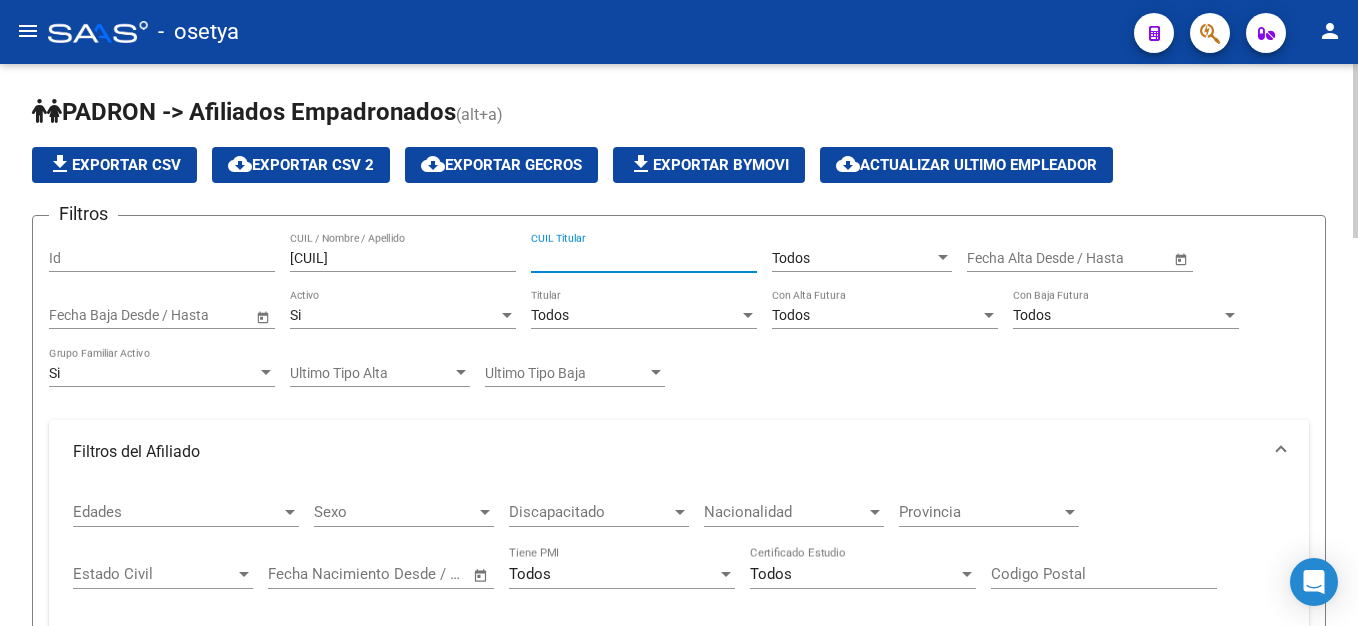 click on "CUIL Titular" at bounding box center [644, 258] 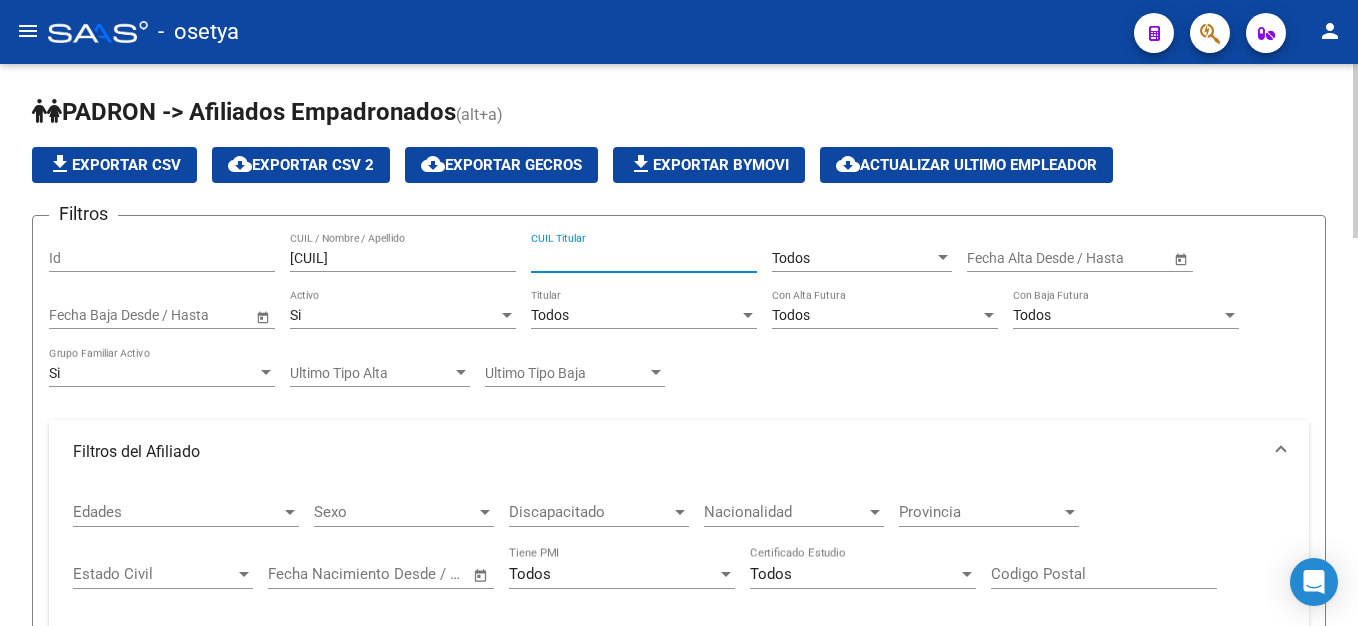paste on "[CUIL]" 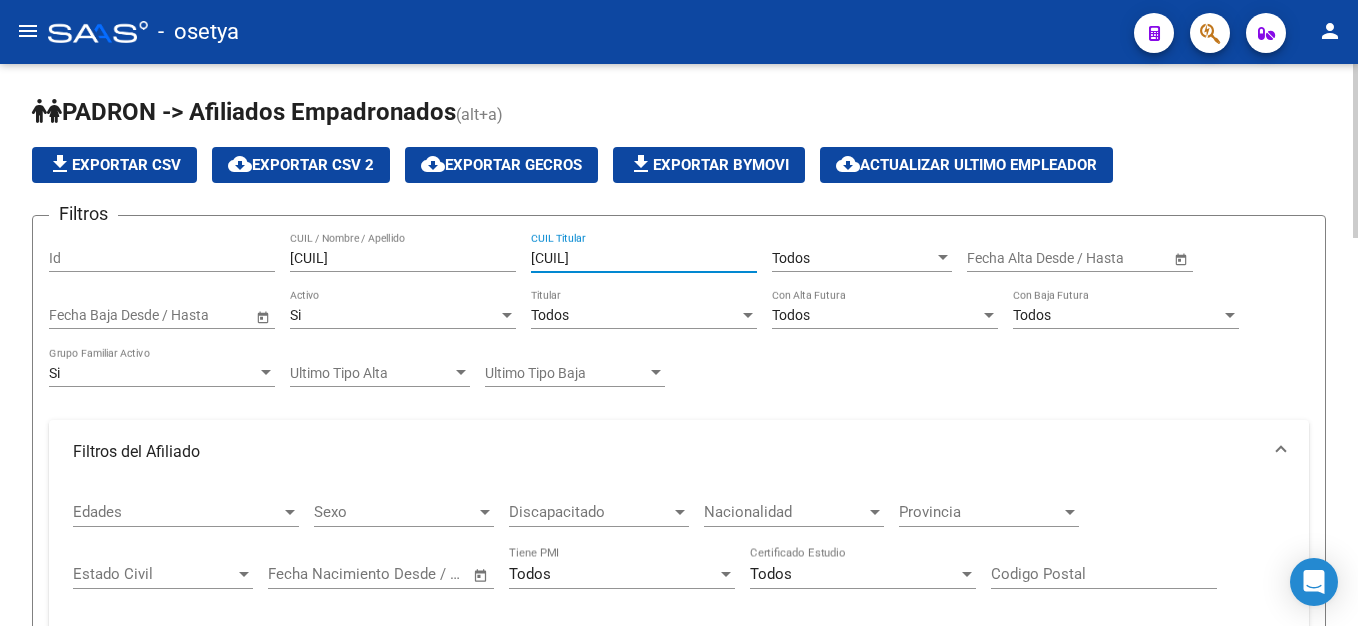 type on "[CUIL]" 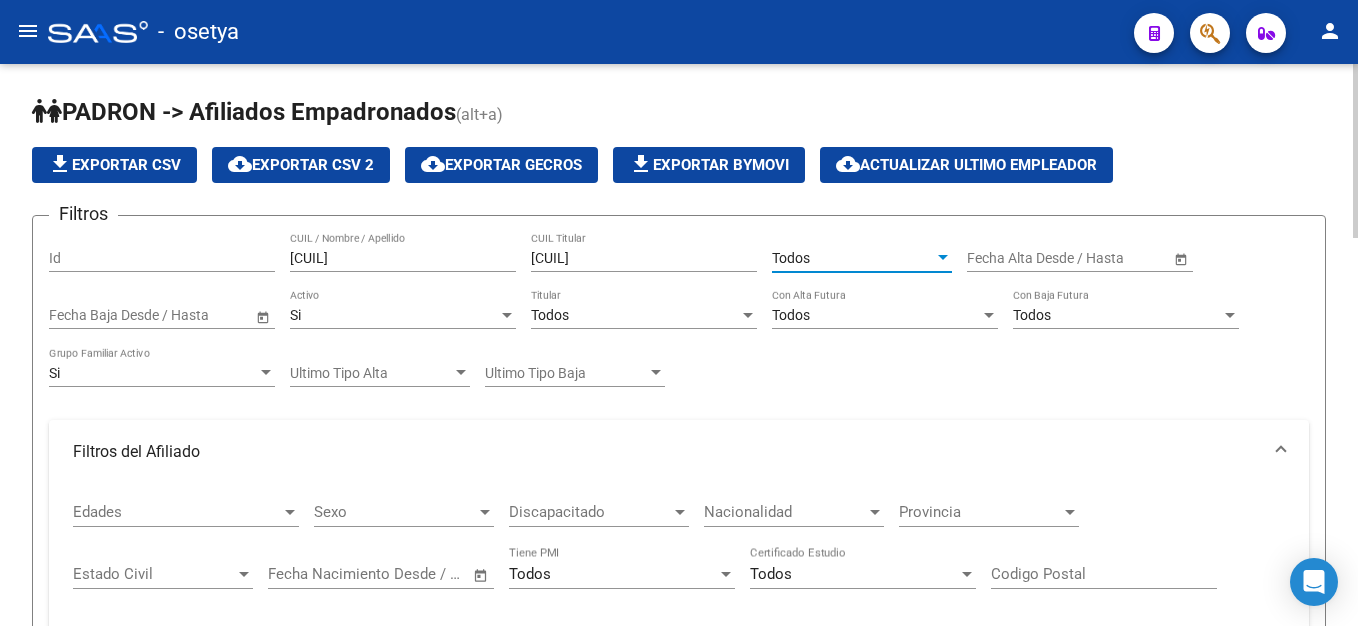 click on "Todos" at bounding box center (853, 258) 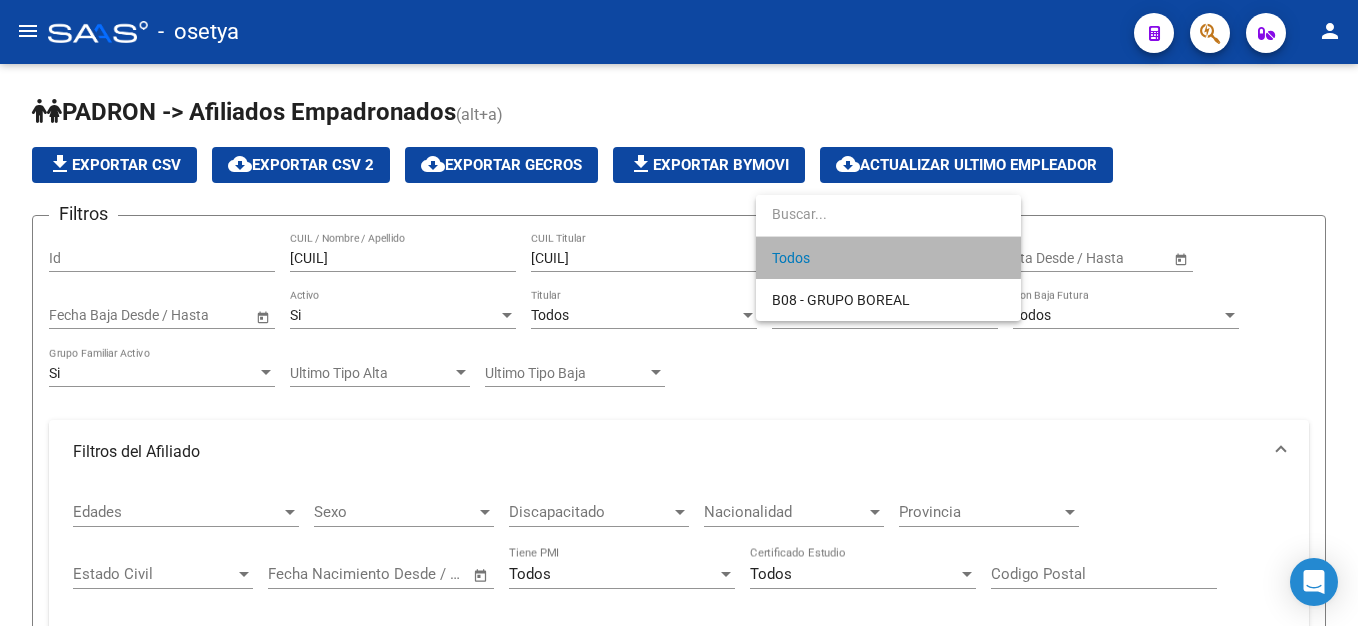 click on "Todos" at bounding box center (888, 258) 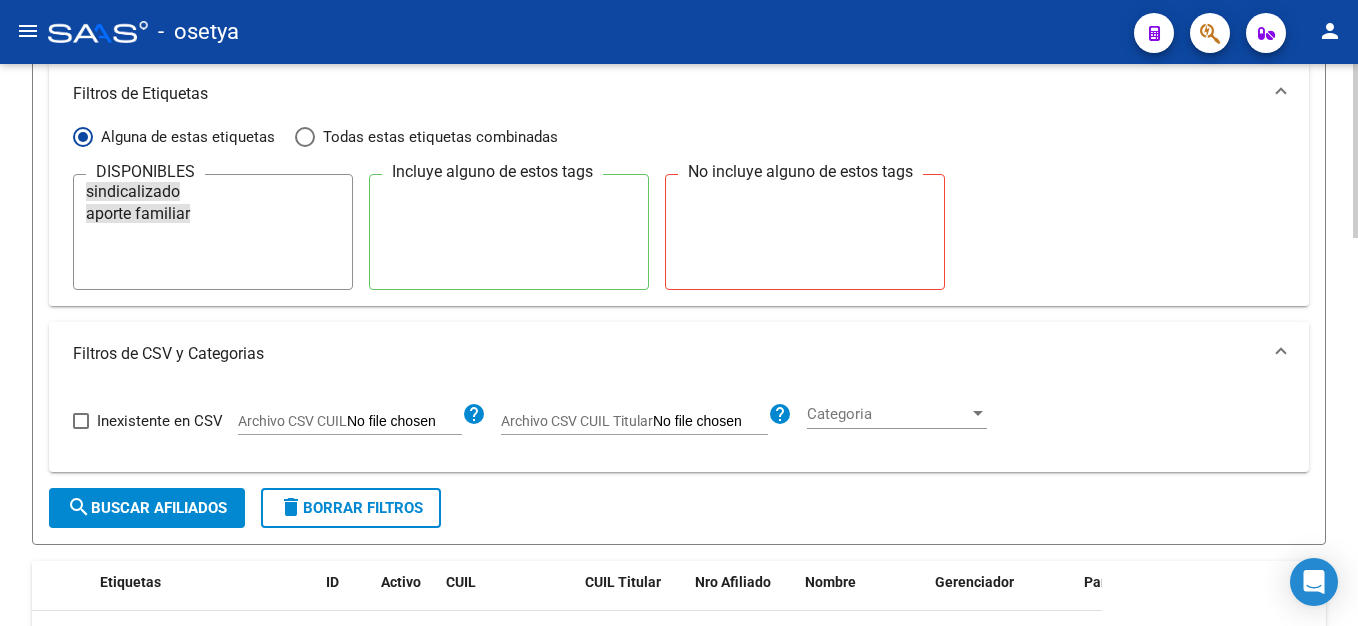 scroll, scrollTop: 1251, scrollLeft: 0, axis: vertical 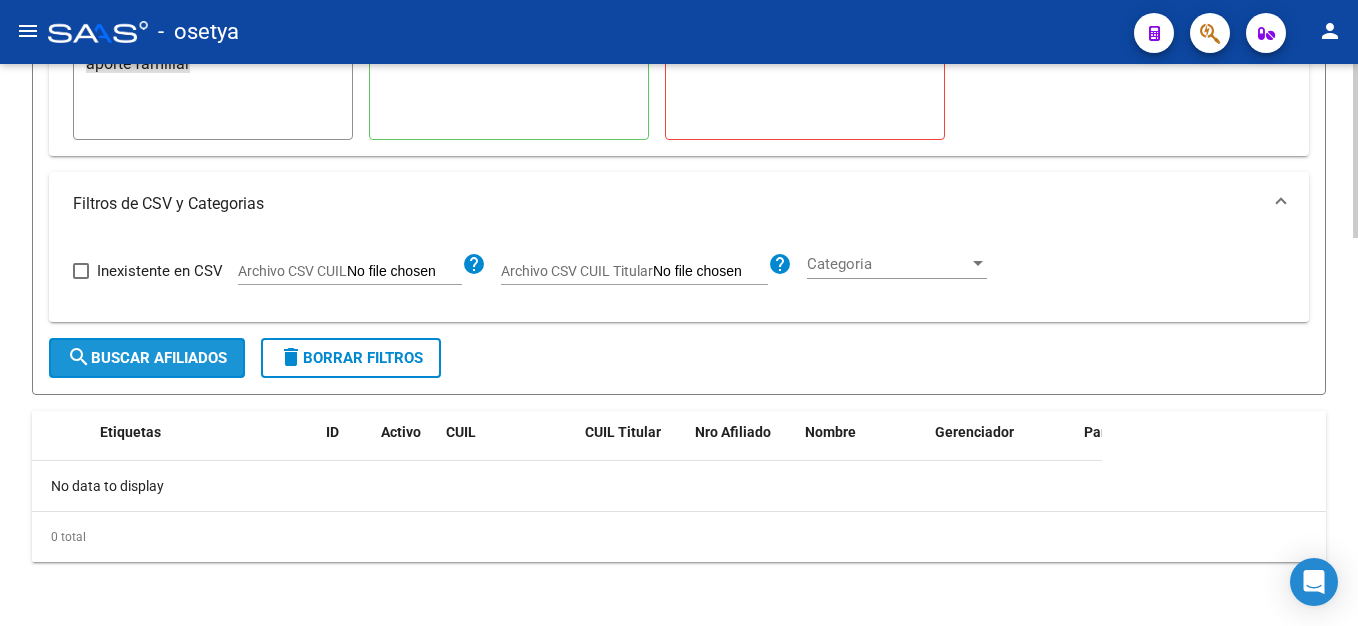 click on "search  Buscar Afiliados" 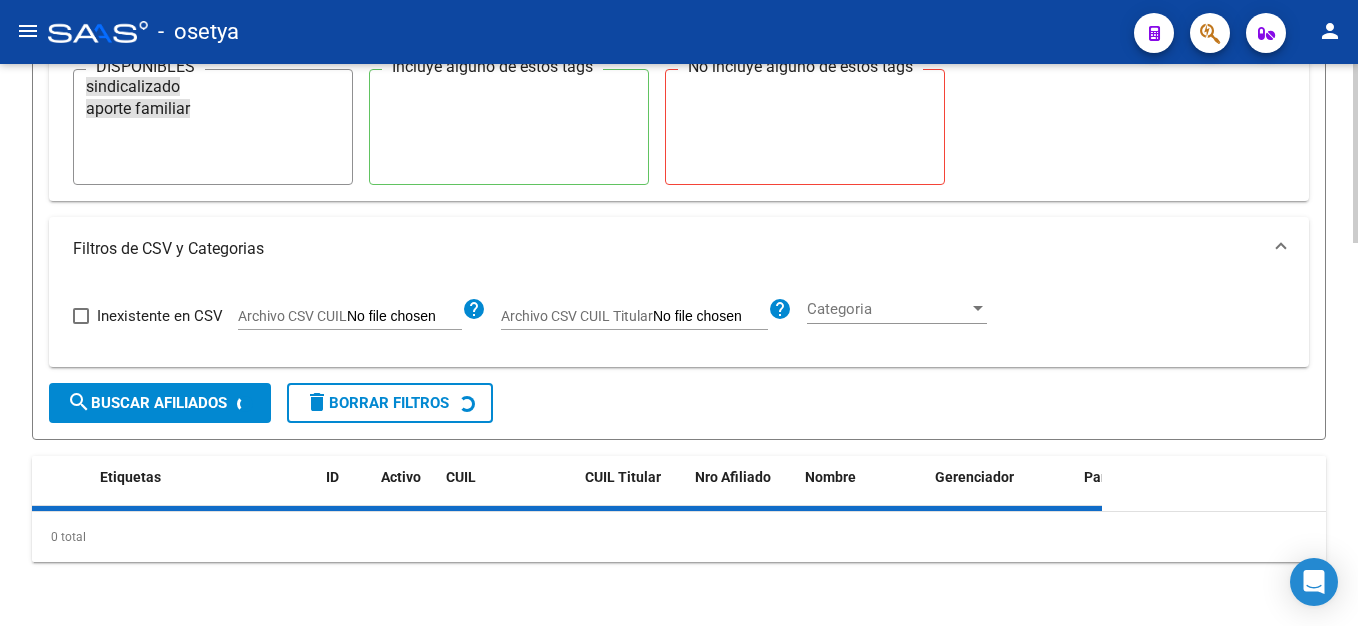 scroll, scrollTop: 1251, scrollLeft: 0, axis: vertical 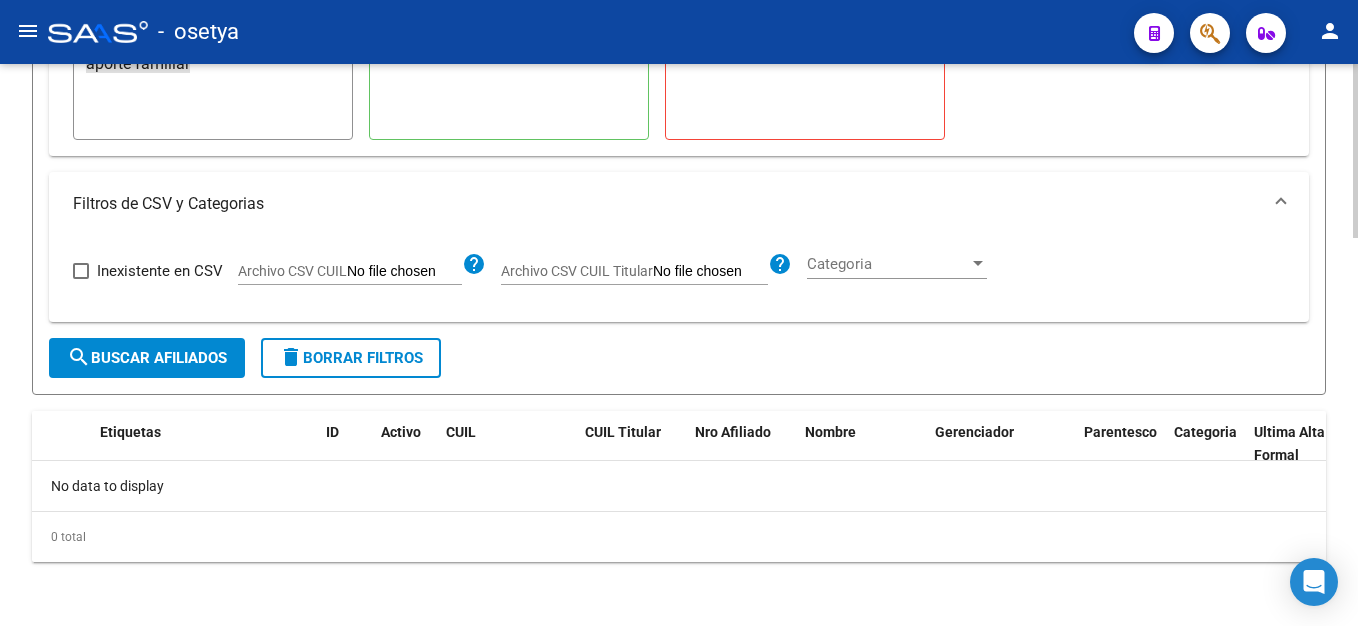 click on "Archivo CSV CUIL help" 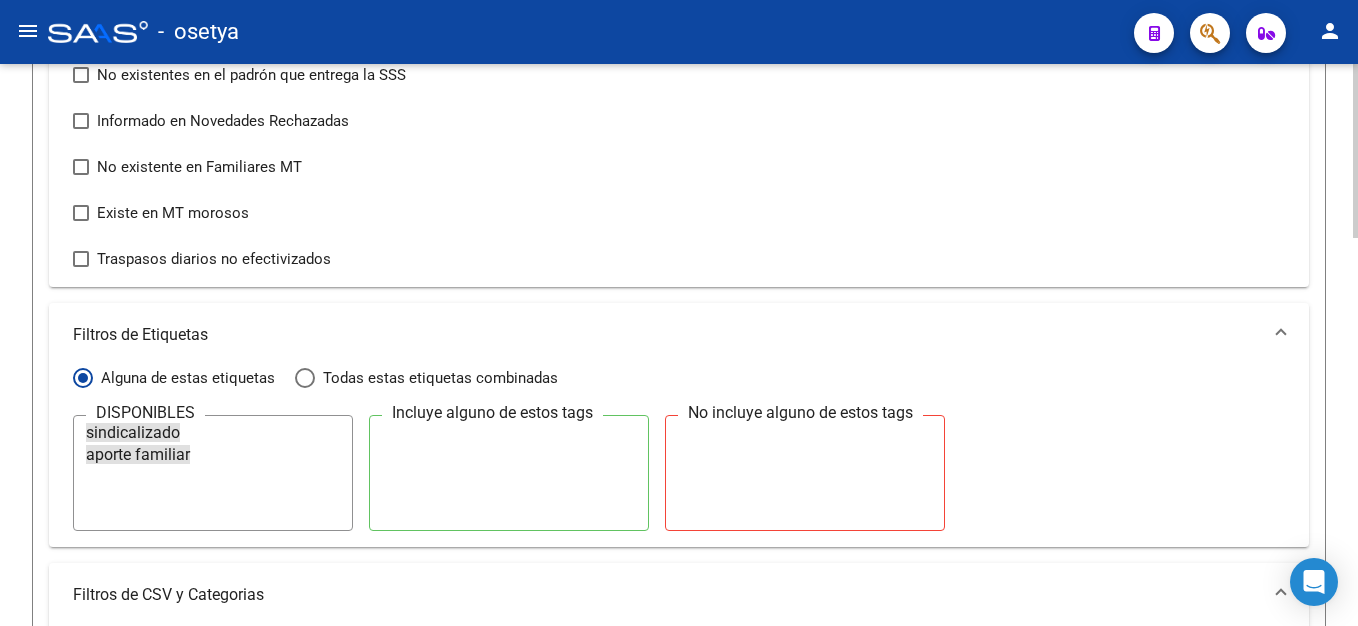 scroll, scrollTop: 851, scrollLeft: 0, axis: vertical 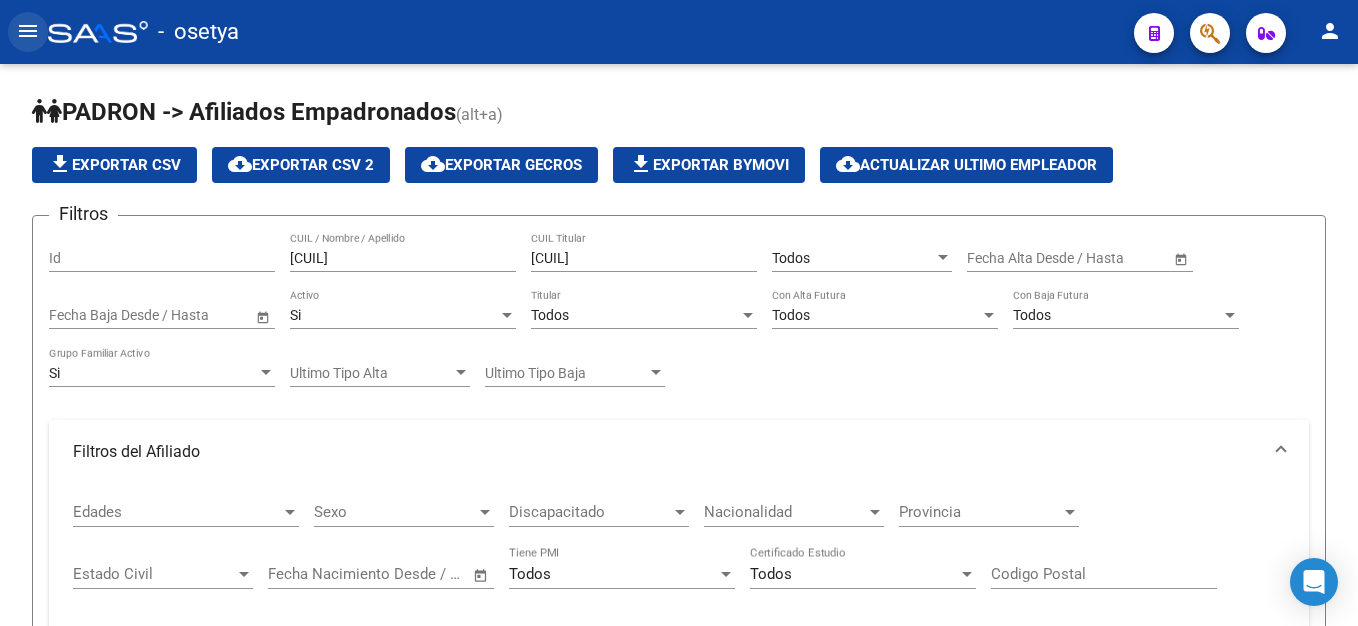 click on "menu" 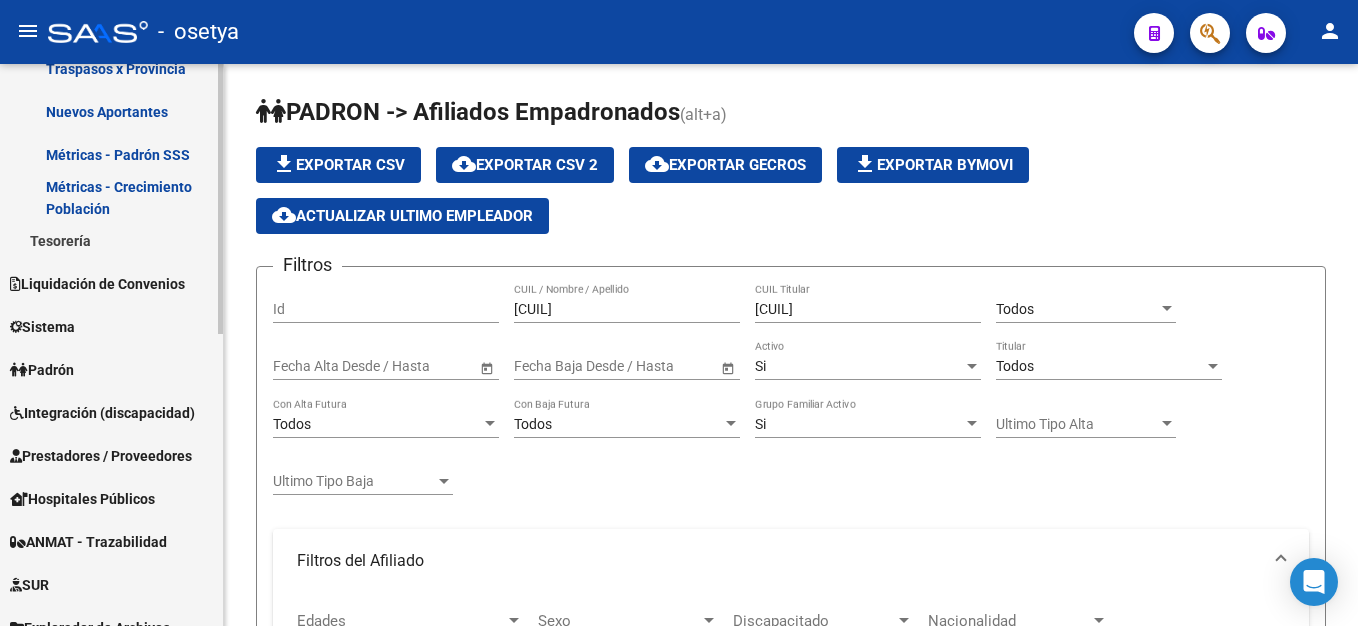 scroll, scrollTop: 500, scrollLeft: 0, axis: vertical 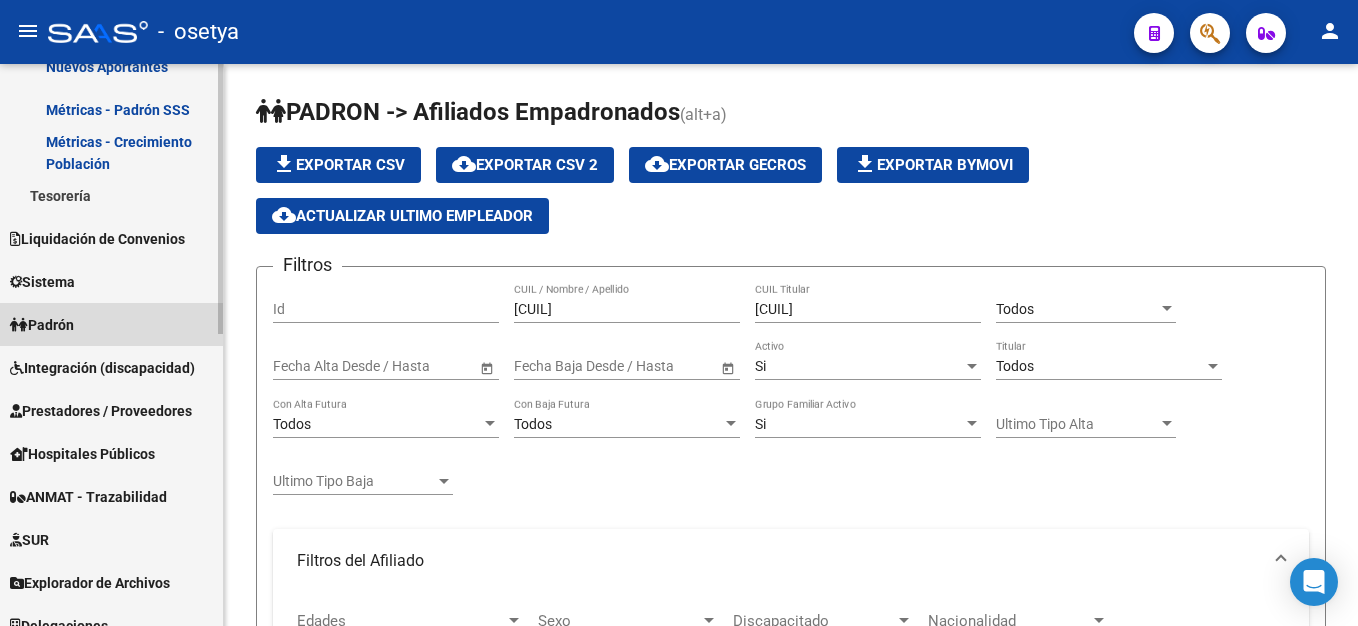 click at bounding box center [19, 325] 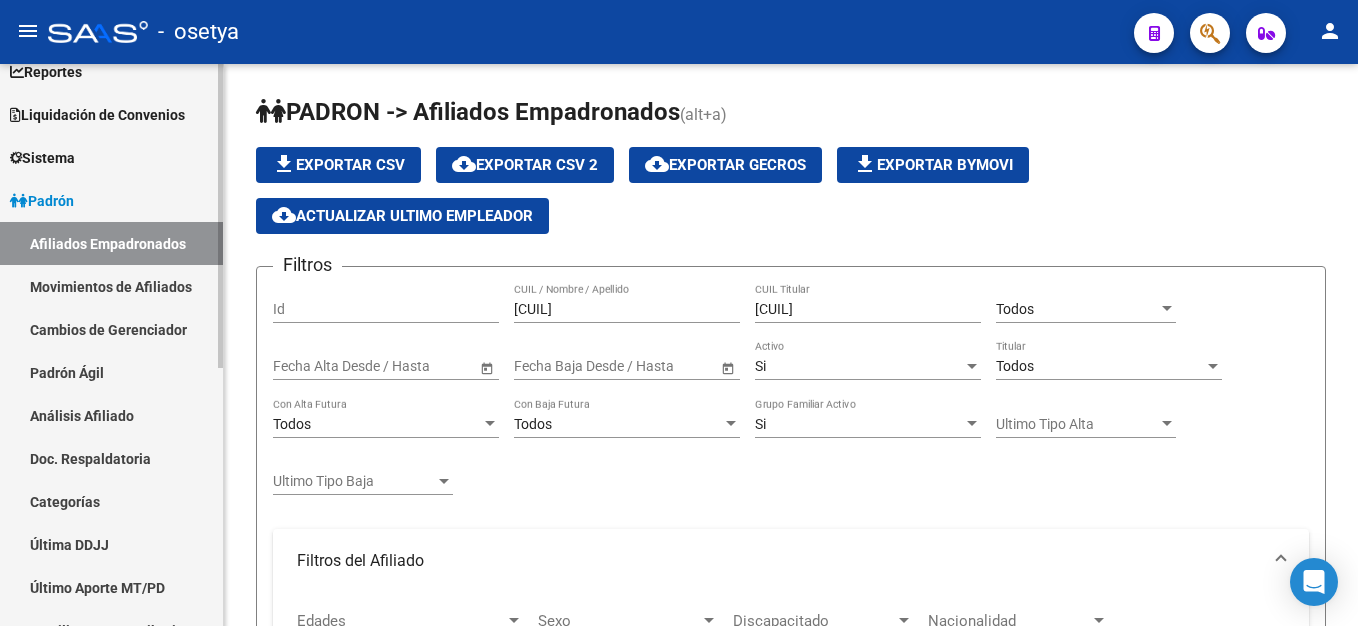 scroll, scrollTop: 0, scrollLeft: 0, axis: both 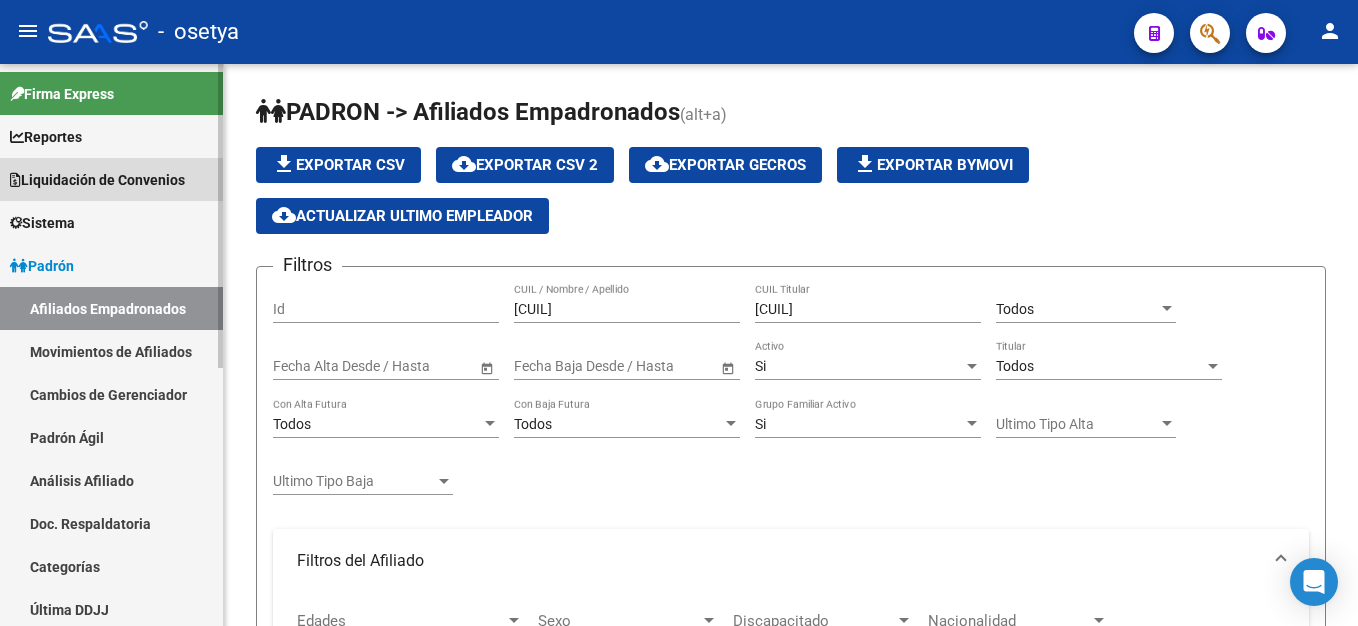 click on "Liquidación de Convenios" at bounding box center [97, 180] 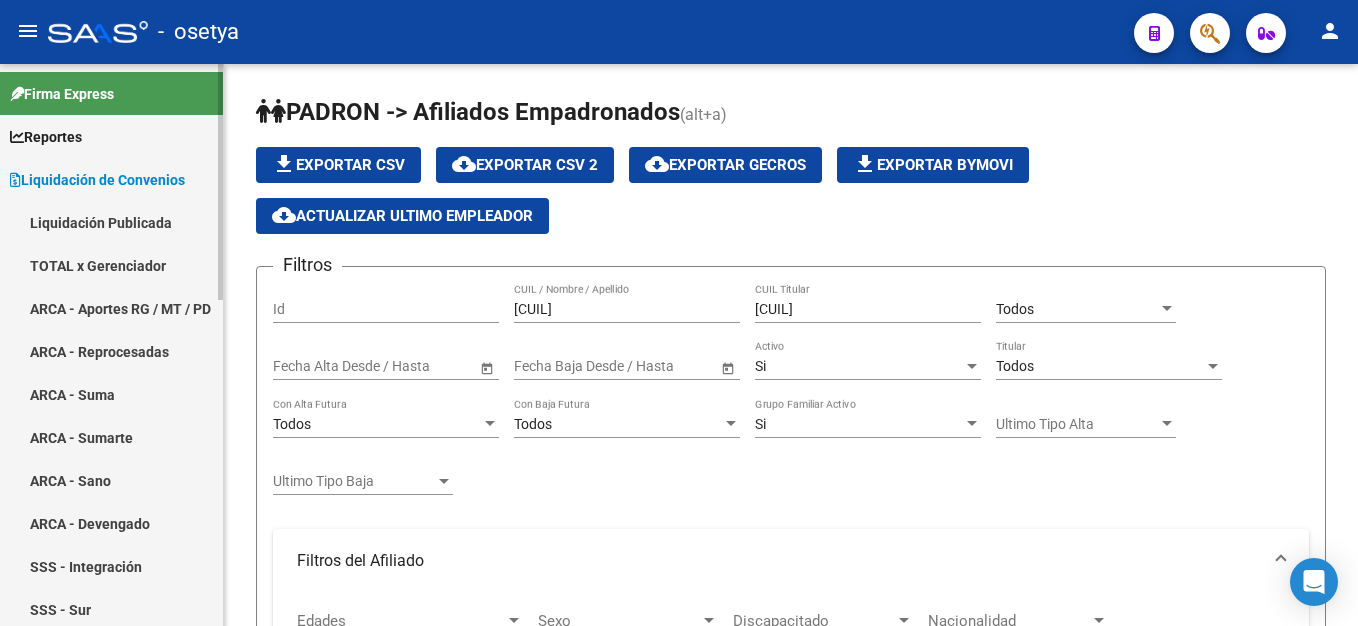 click on "ARCA - Aportes RG / MT / PD" at bounding box center [111, 308] 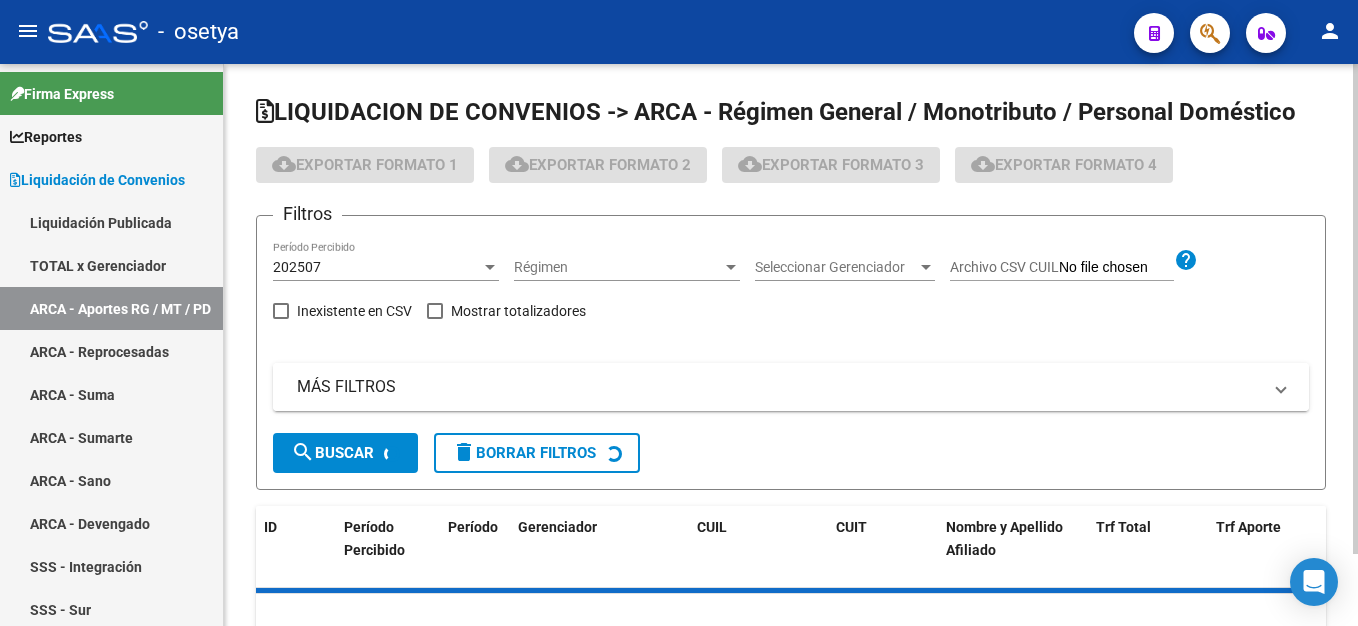 click on "MÁS FILTROS" at bounding box center [779, 387] 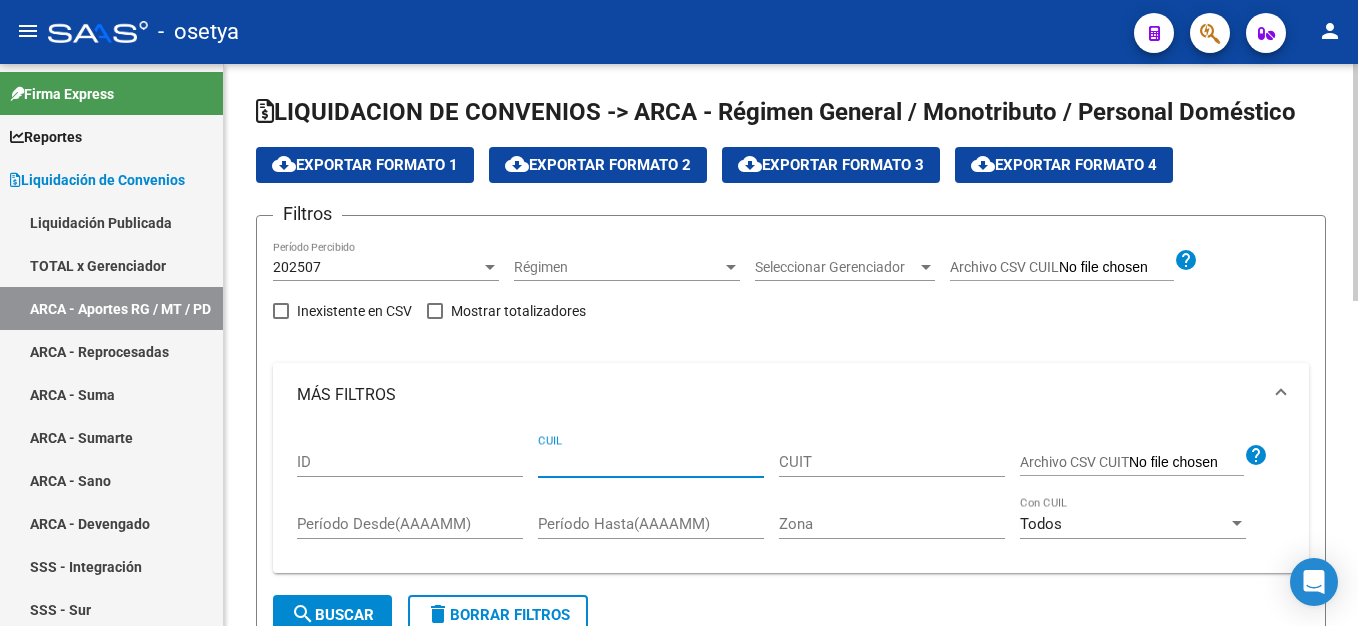 click on "CUIL" at bounding box center [651, 462] 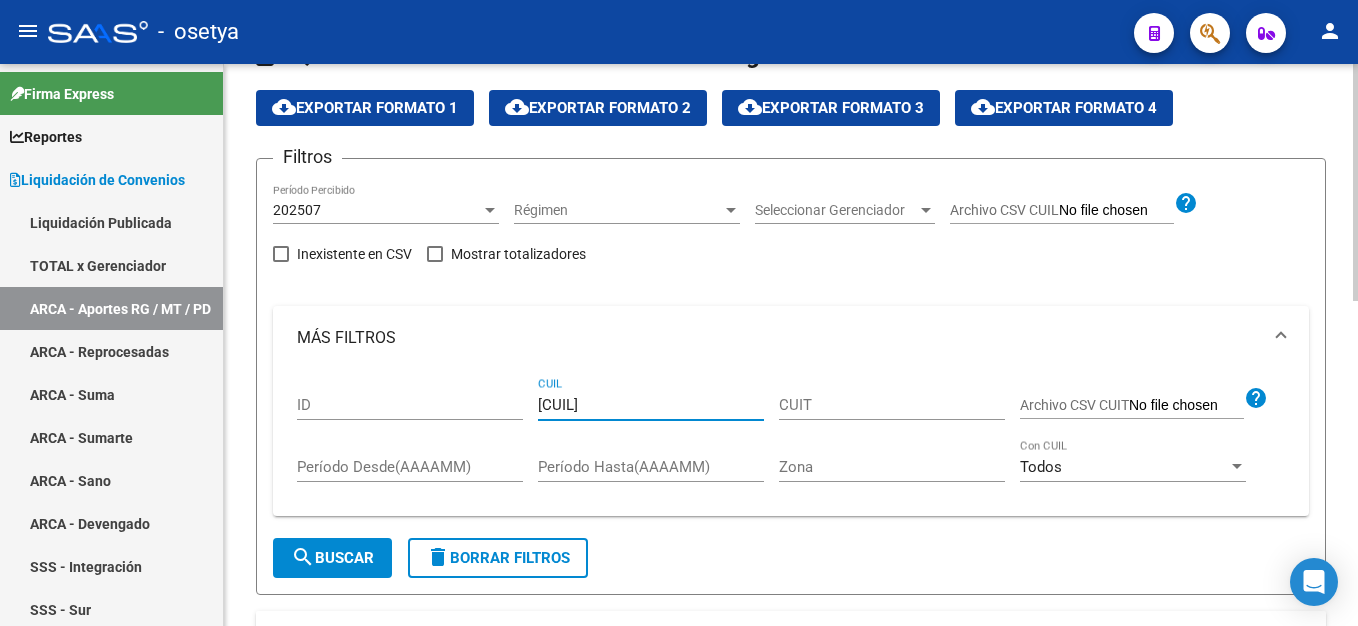 scroll, scrollTop: 100, scrollLeft: 0, axis: vertical 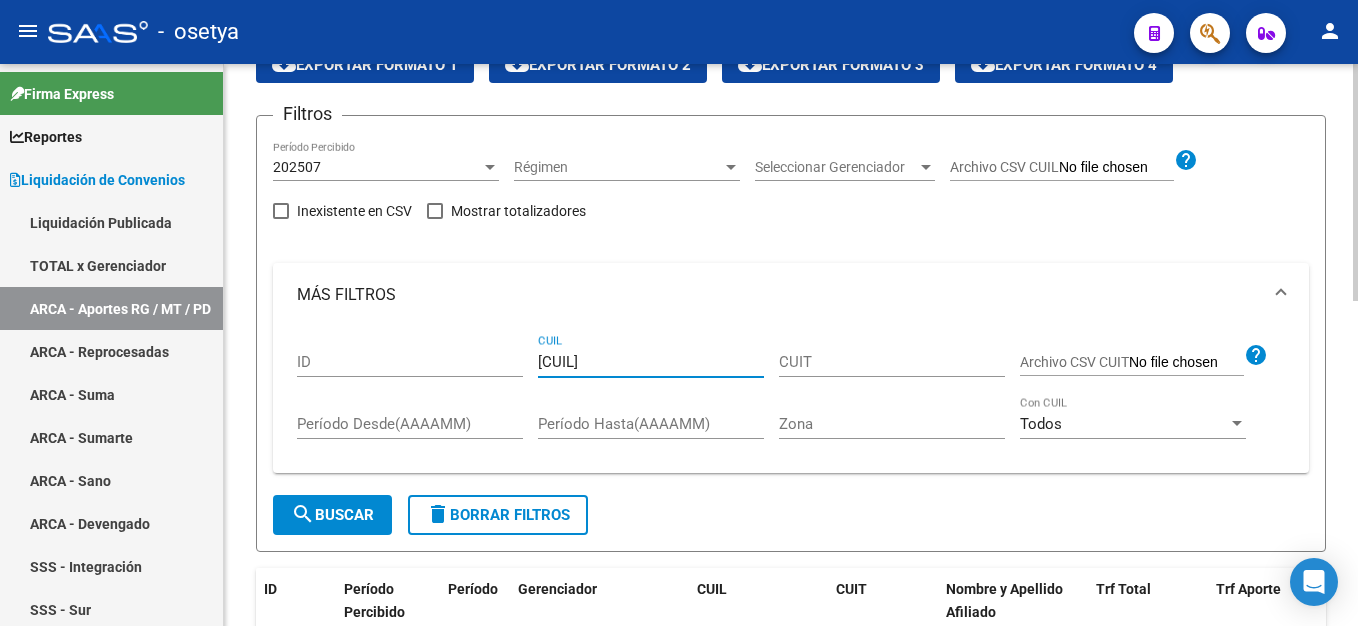 type on "[CUIL]" 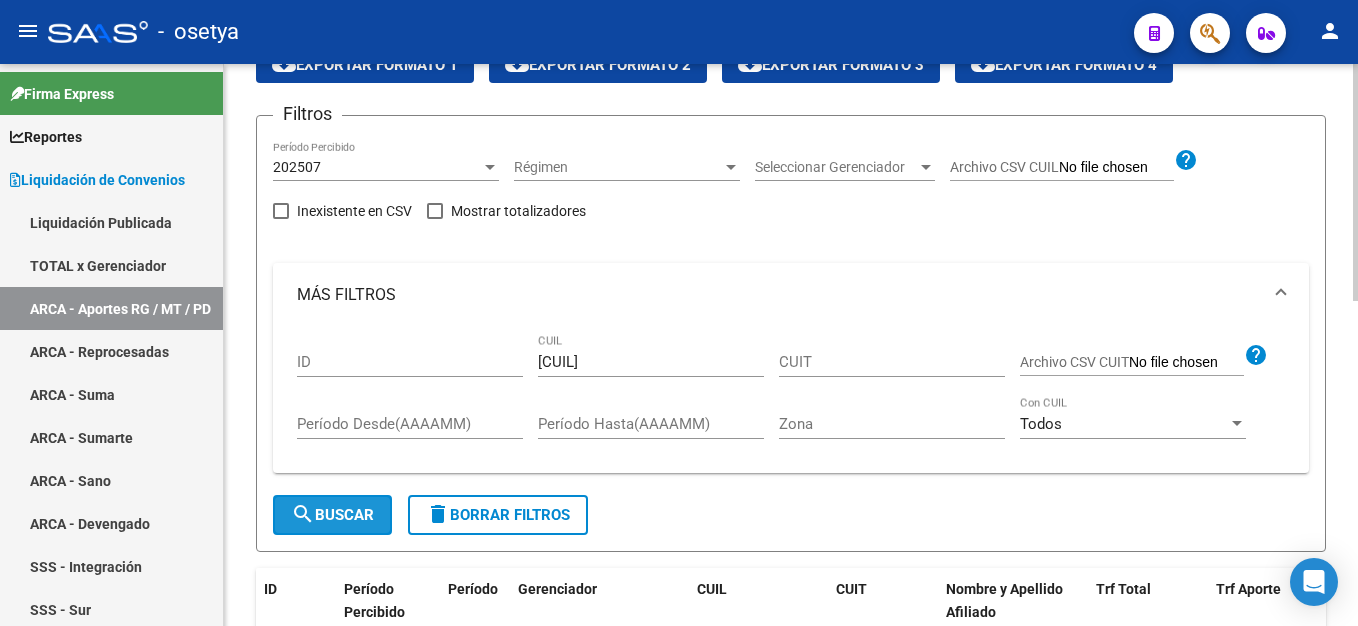 click on "search" 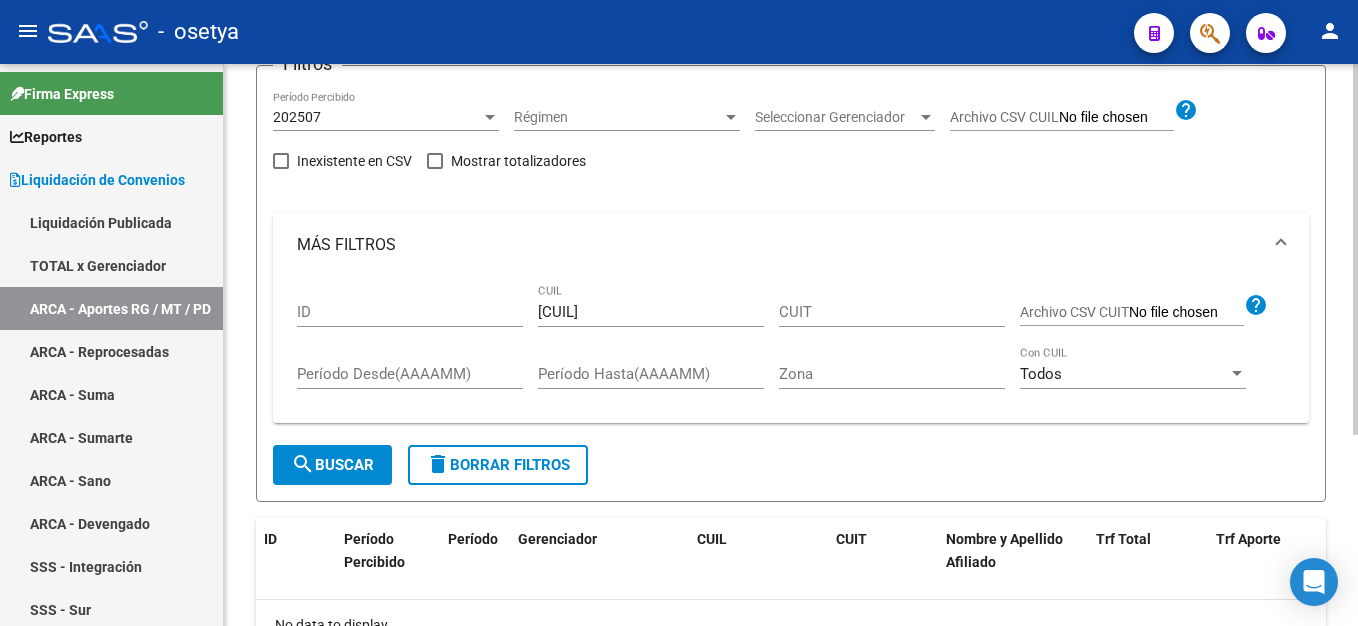 scroll, scrollTop: 90, scrollLeft: 0, axis: vertical 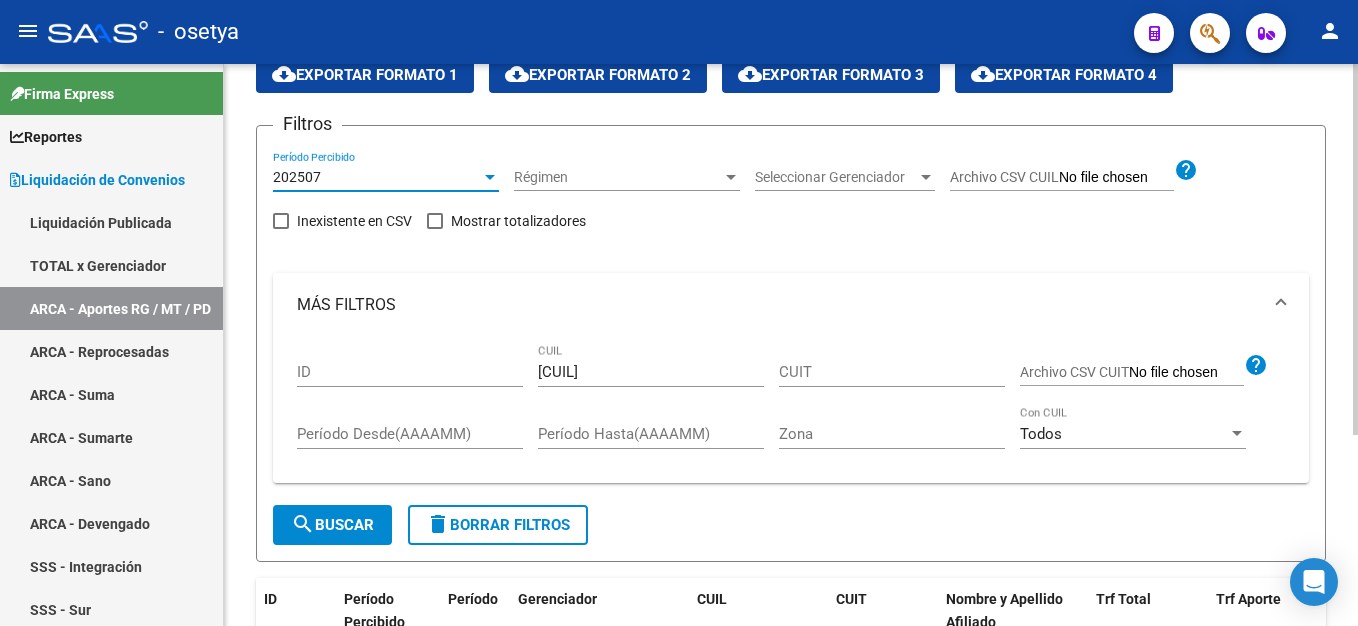 click on "202507" at bounding box center (377, 177) 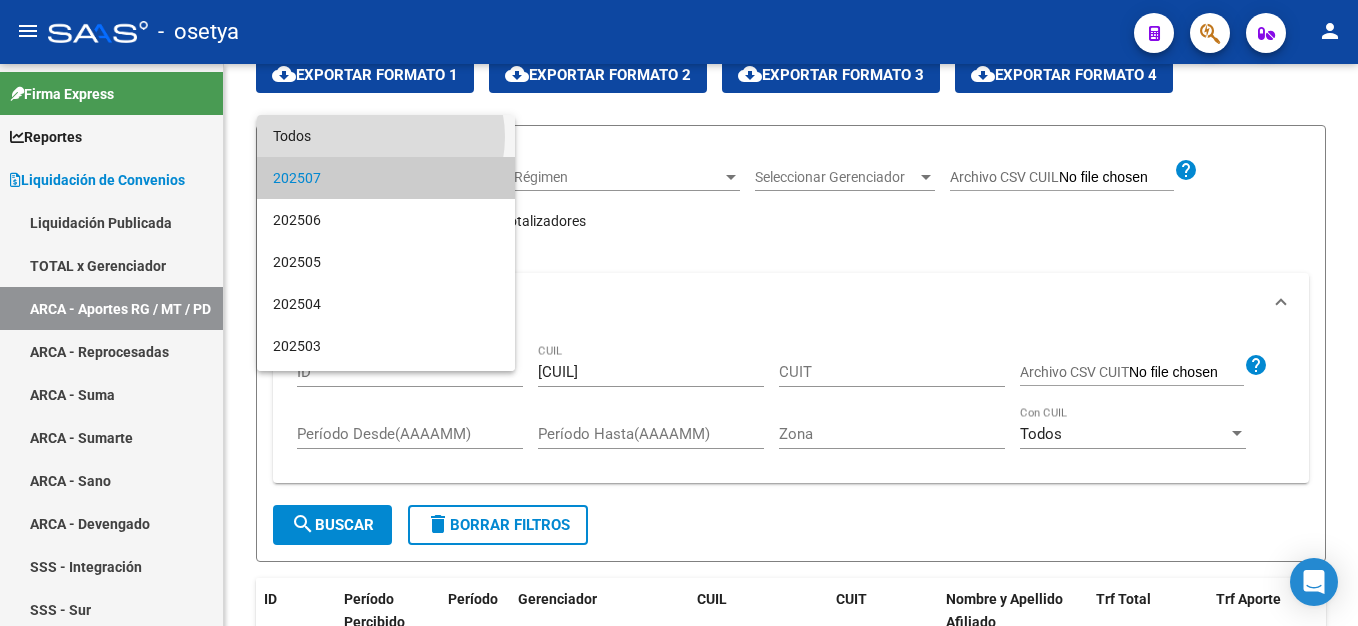 click on "Todos" at bounding box center (386, 136) 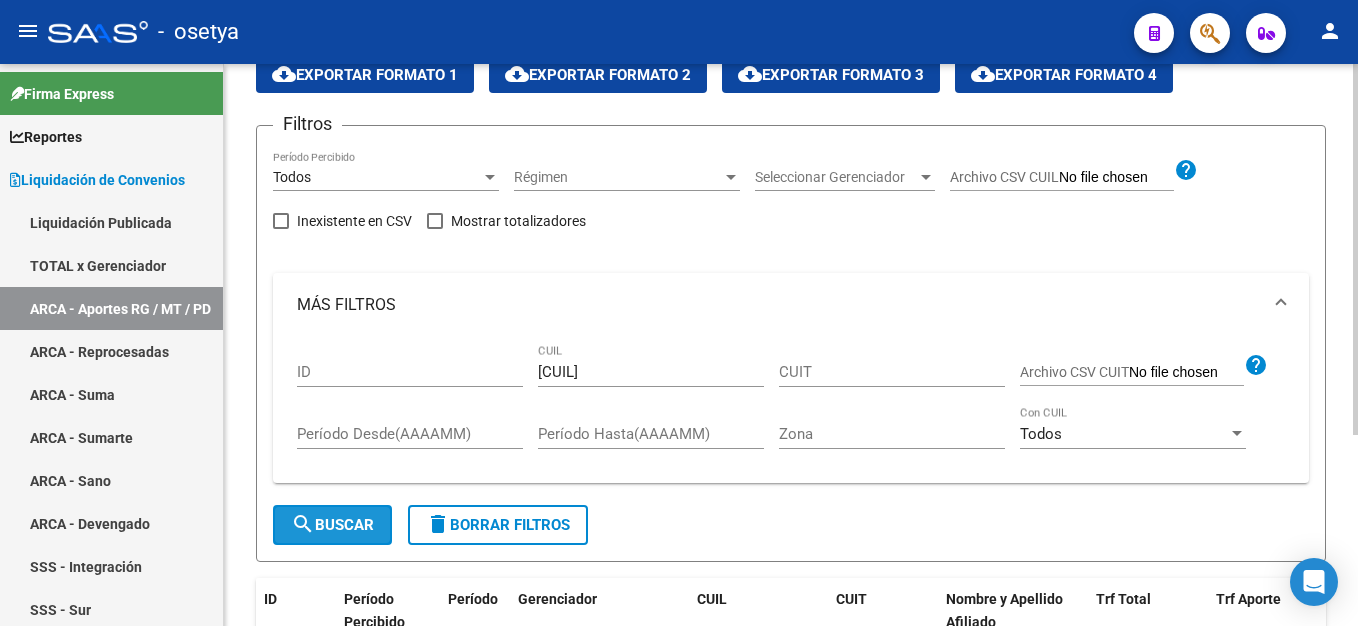 click on "search  Buscar" 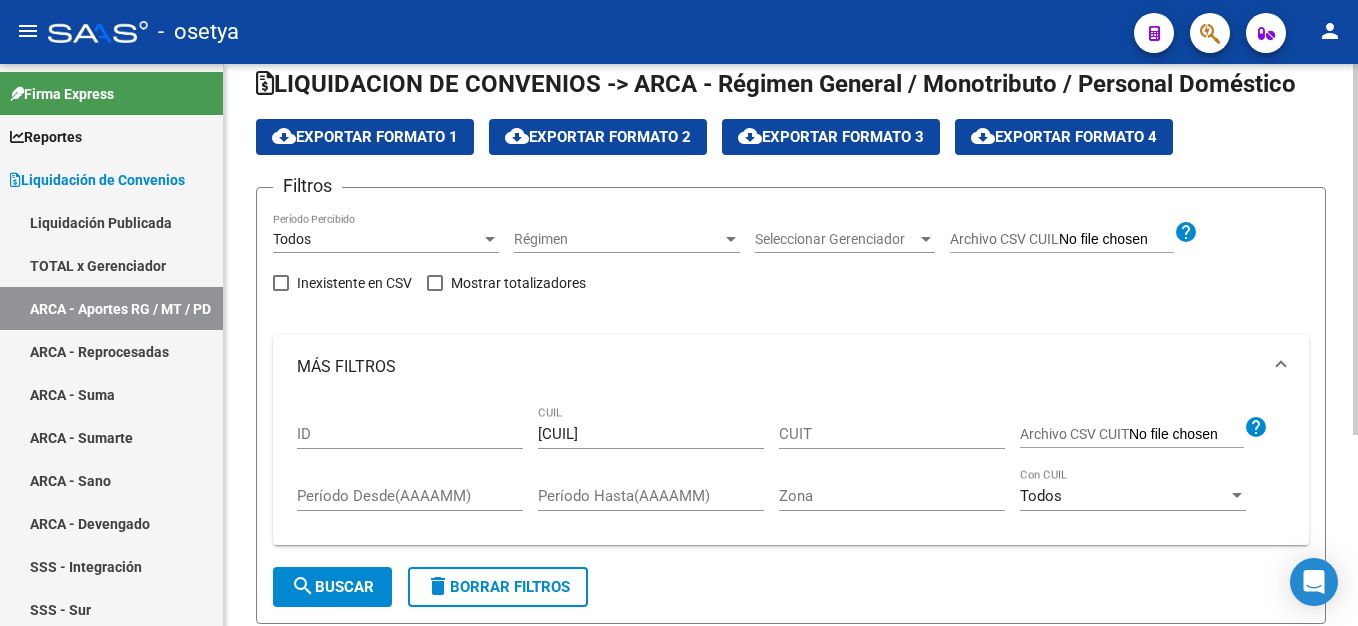 scroll, scrollTop: 0, scrollLeft: 0, axis: both 